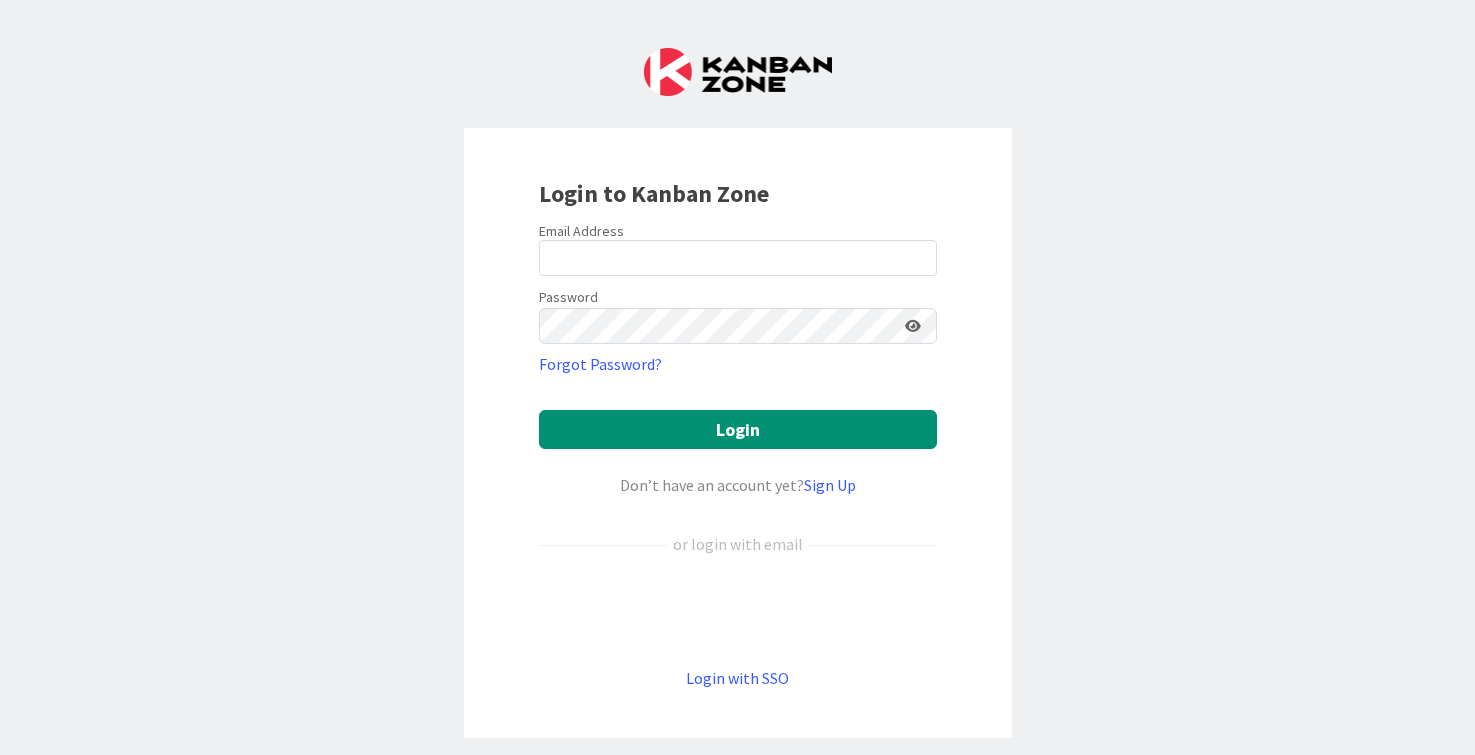 scroll, scrollTop: 0, scrollLeft: 0, axis: both 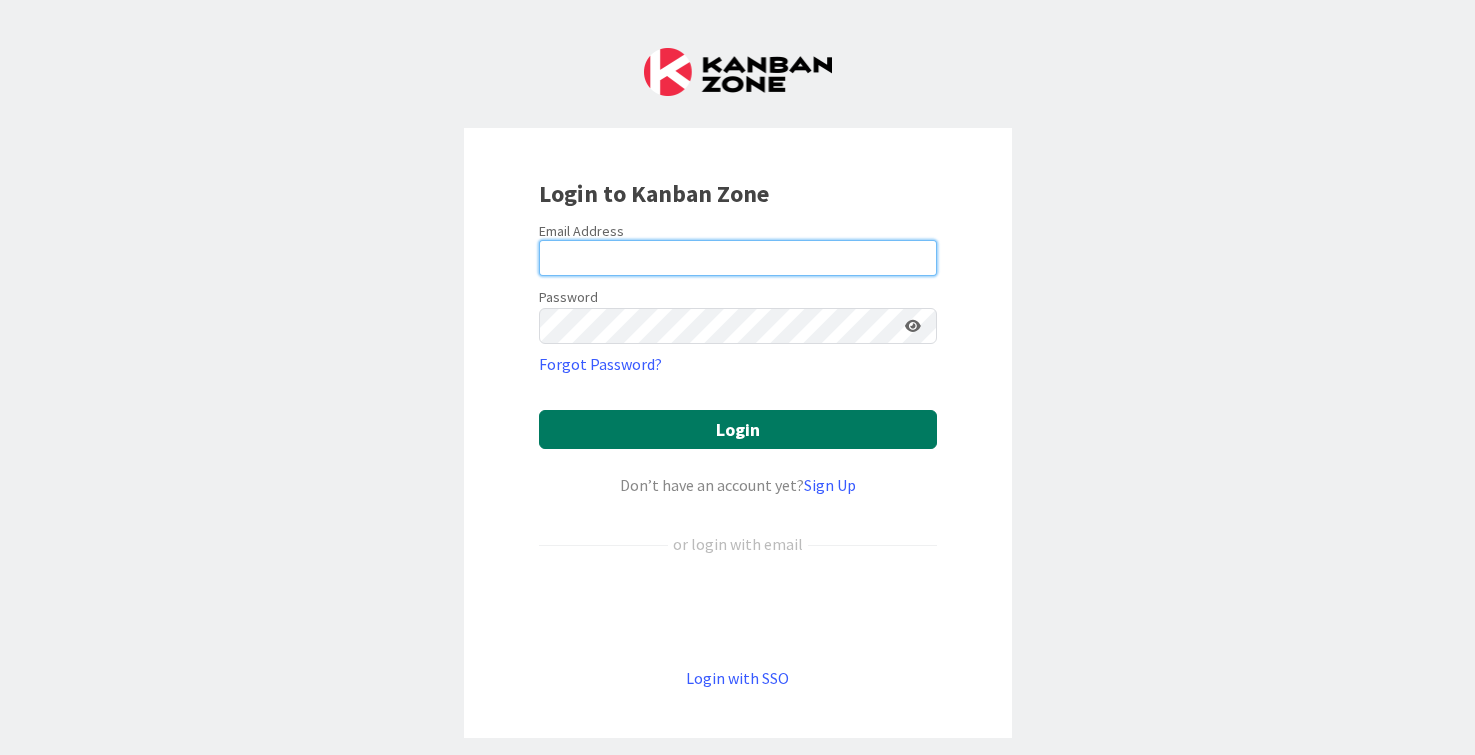 type on "[EMAIL]" 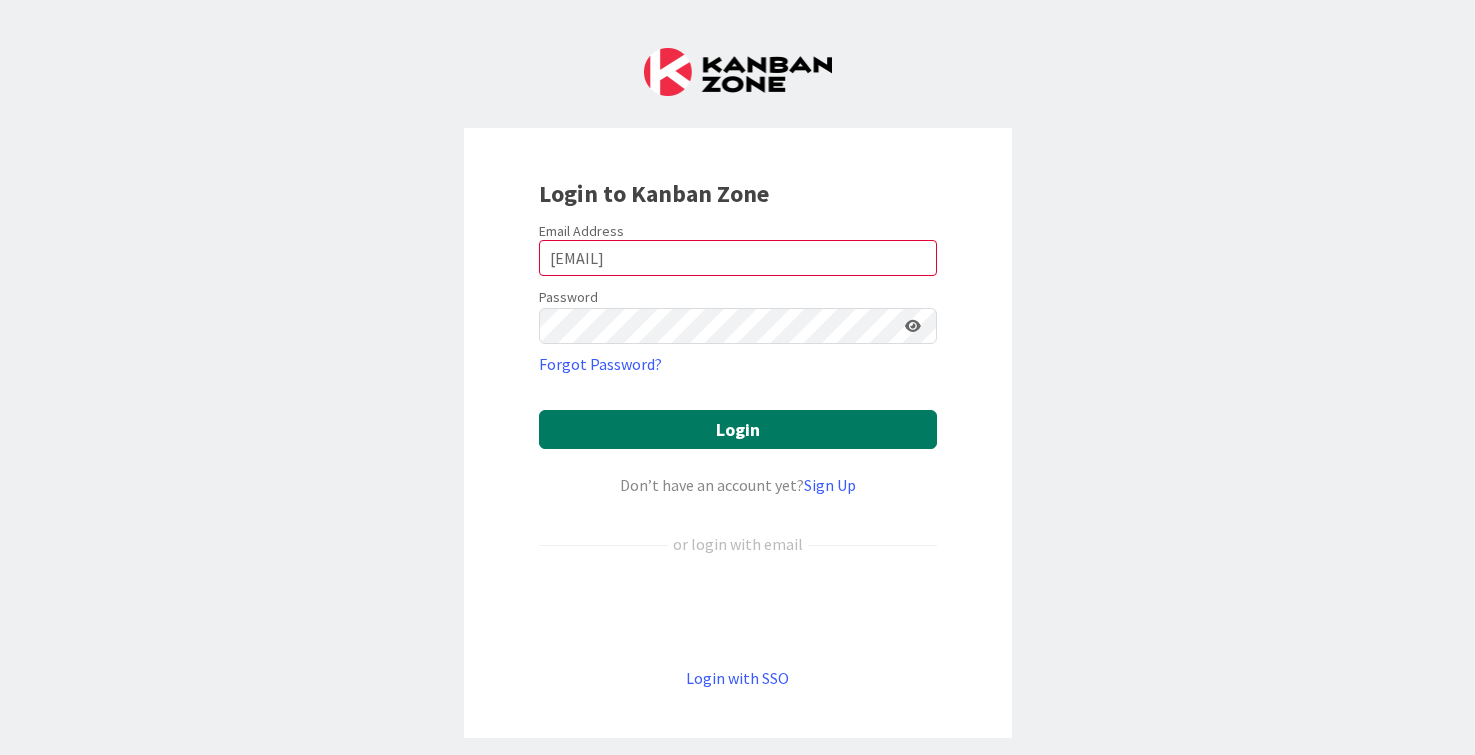 click on "Login" at bounding box center [738, 429] 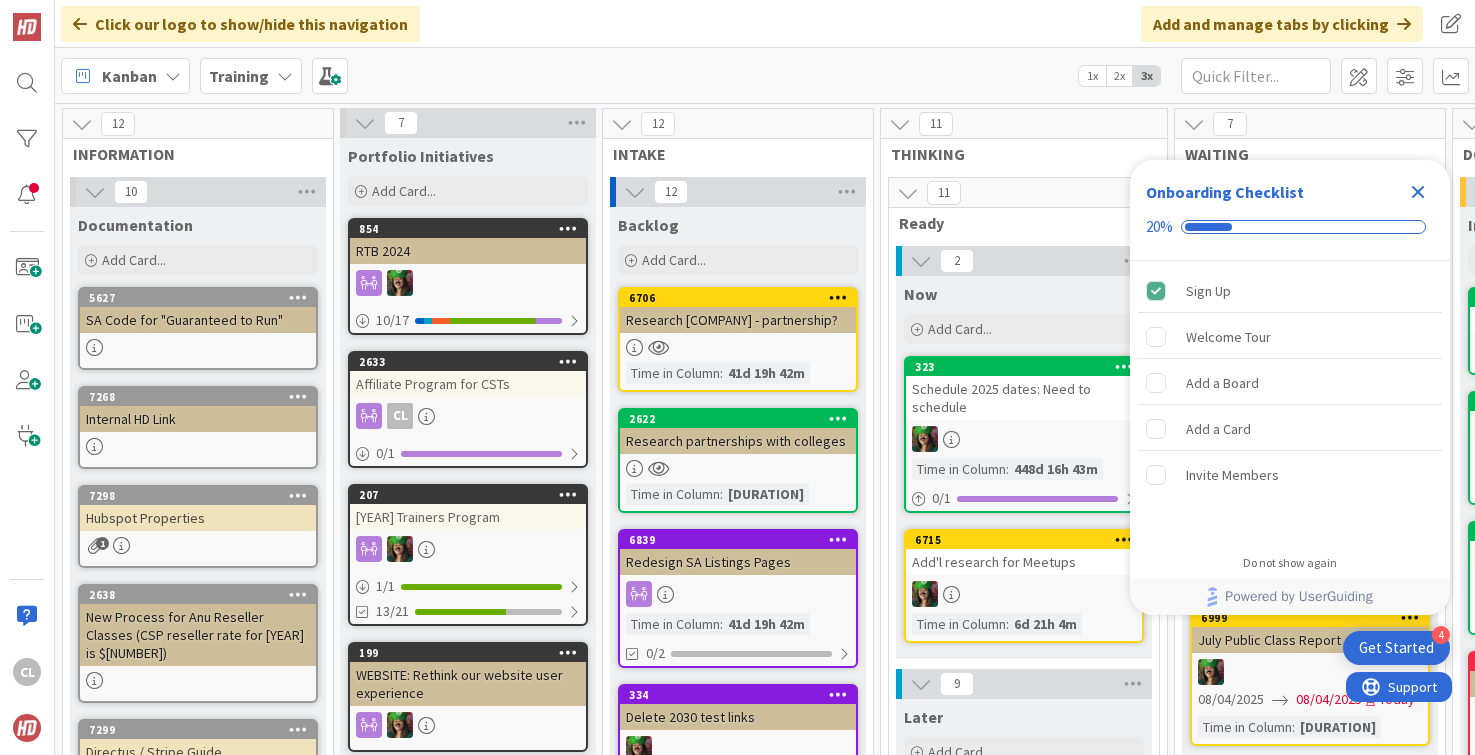 scroll, scrollTop: 0, scrollLeft: 0, axis: both 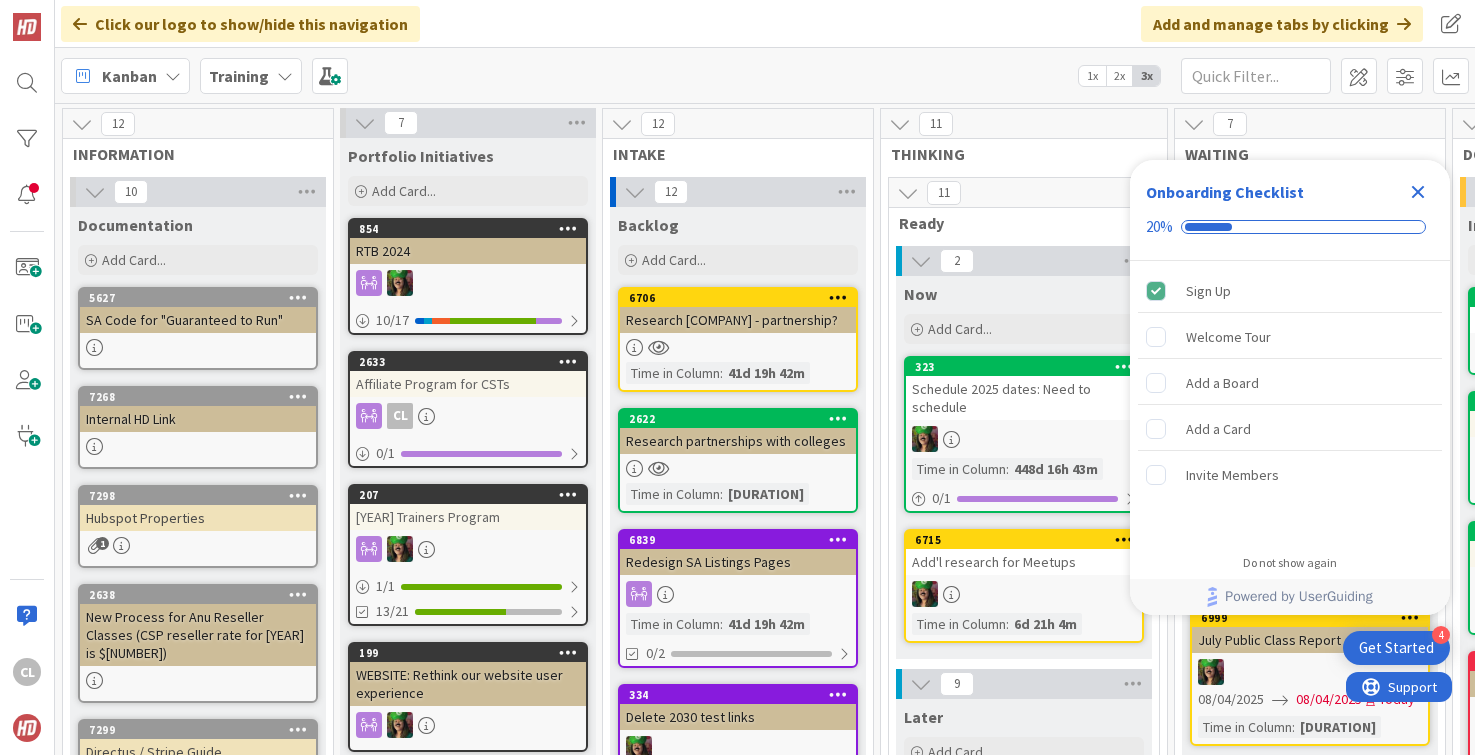click on "Training" at bounding box center (251, 76) 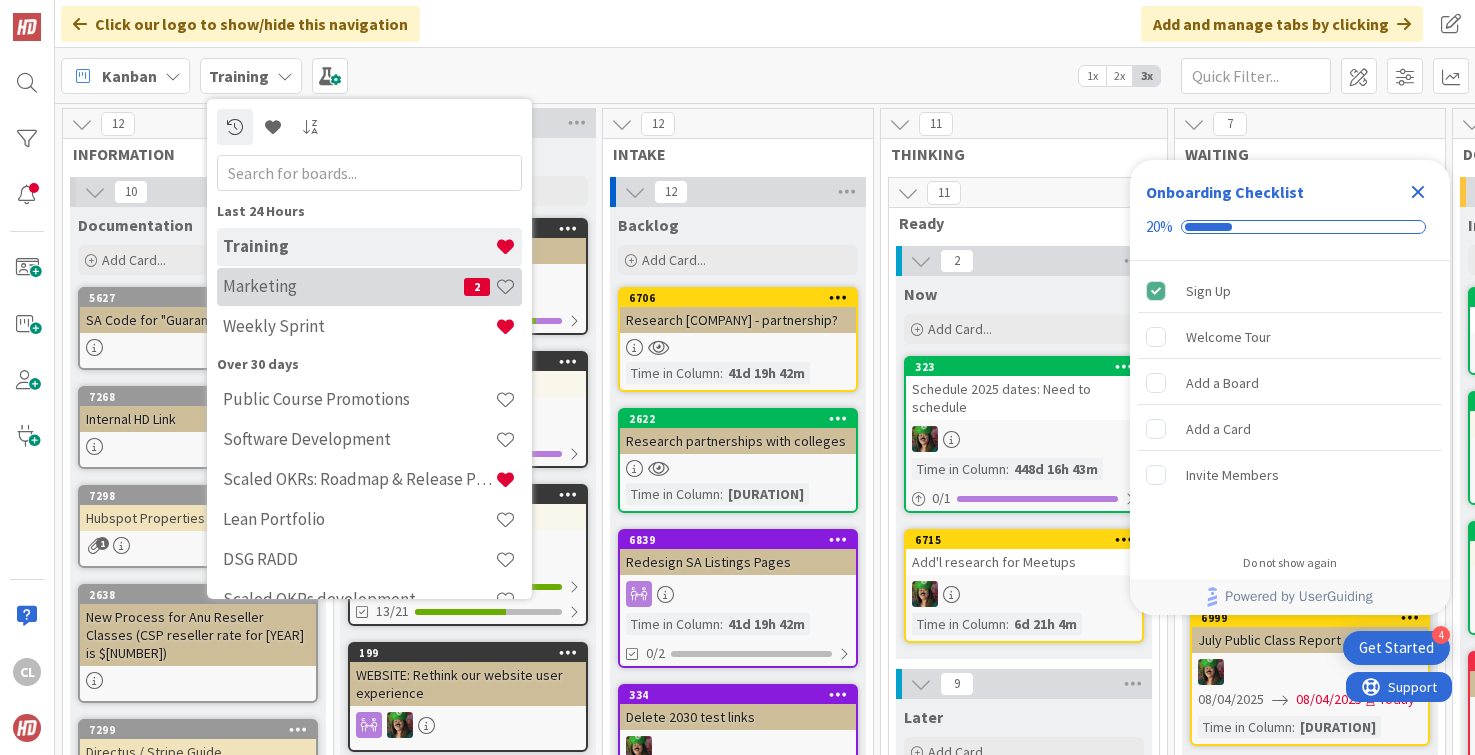 click on "Marketing 2" at bounding box center (369, 287) 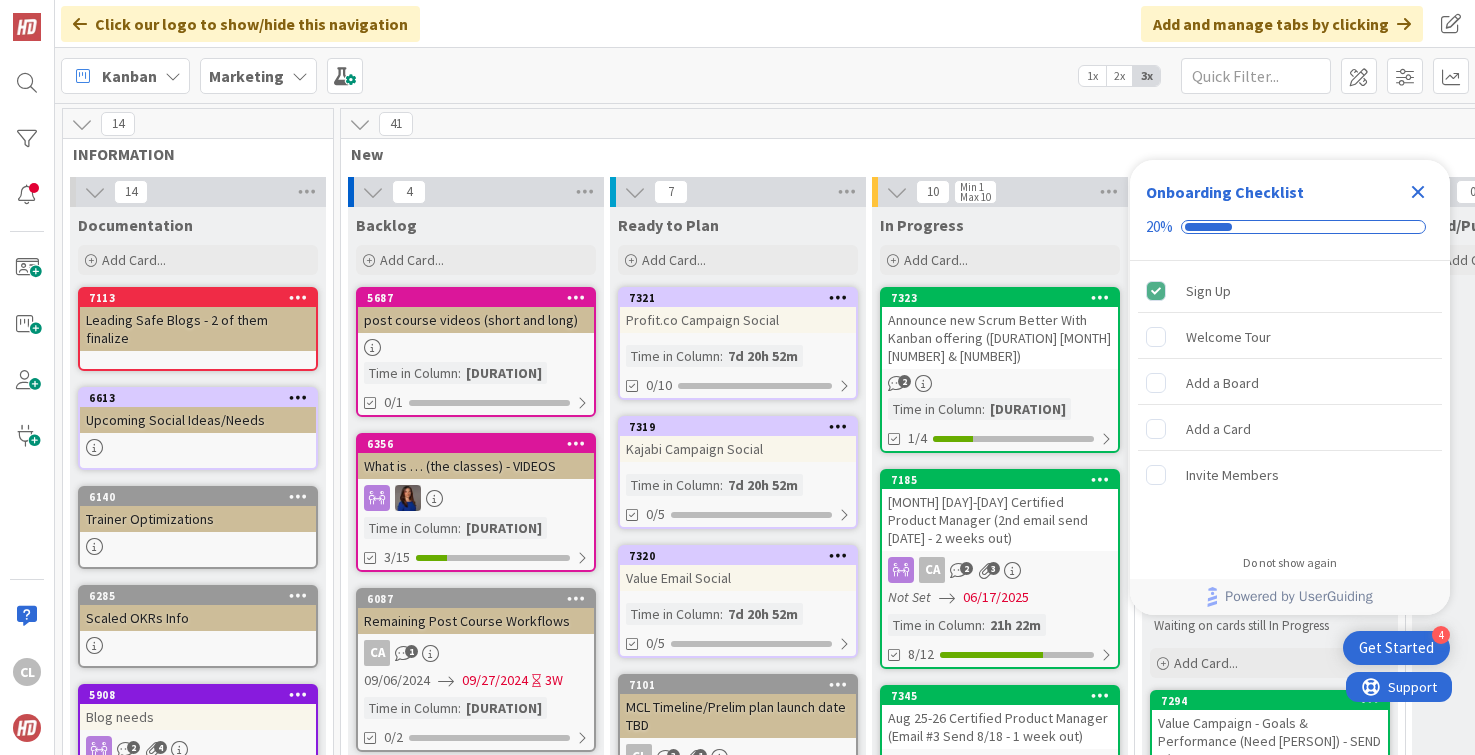 scroll, scrollTop: 0, scrollLeft: 0, axis: both 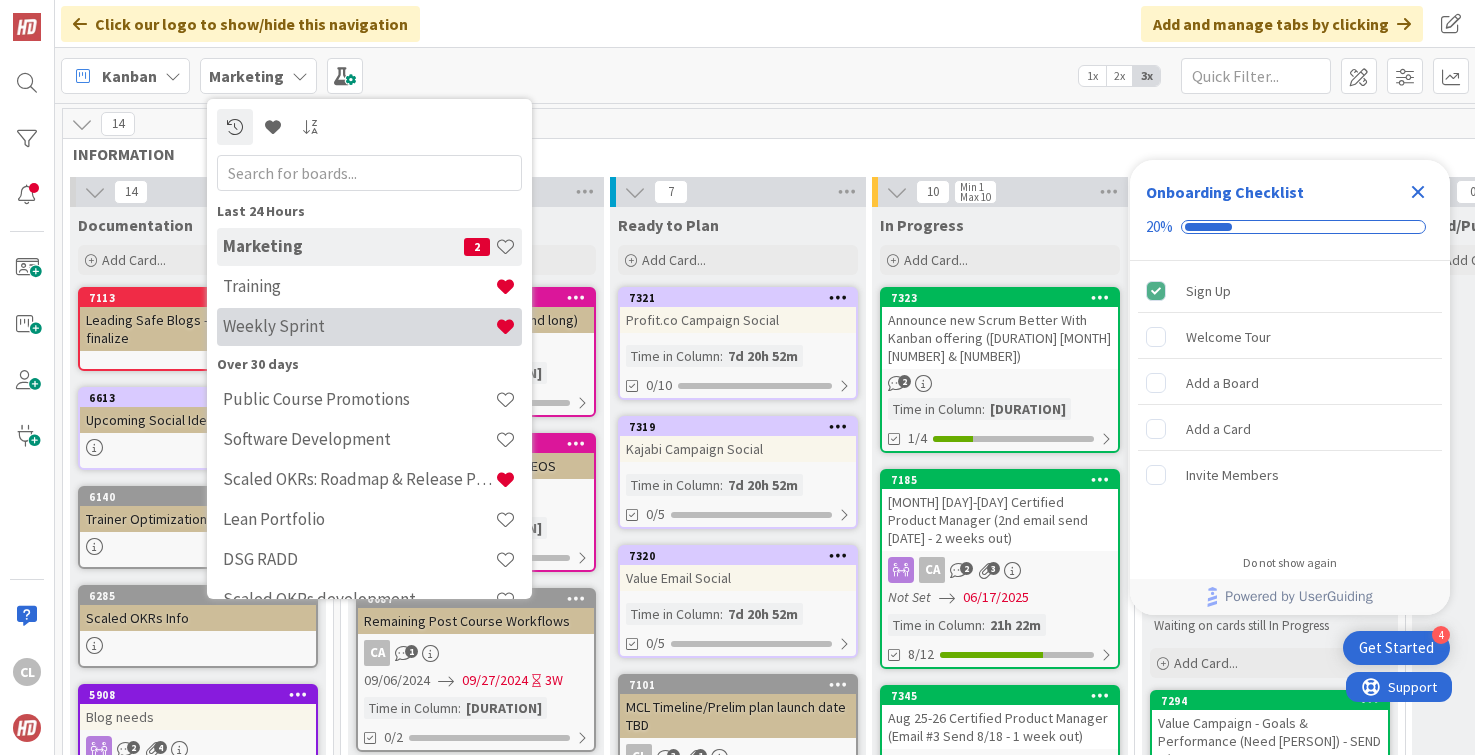 click on "Weekly Sprint" at bounding box center (359, 326) 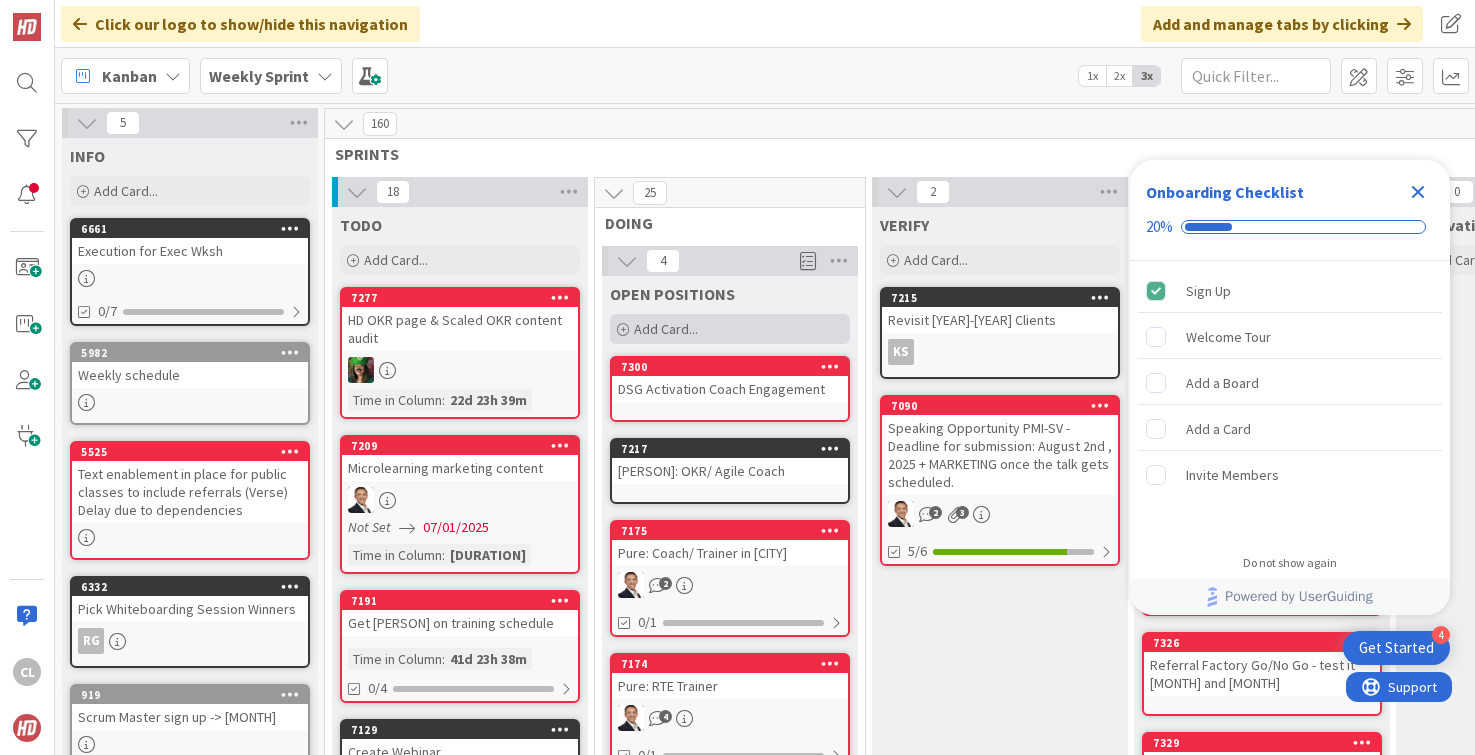 scroll, scrollTop: 0, scrollLeft: 0, axis: both 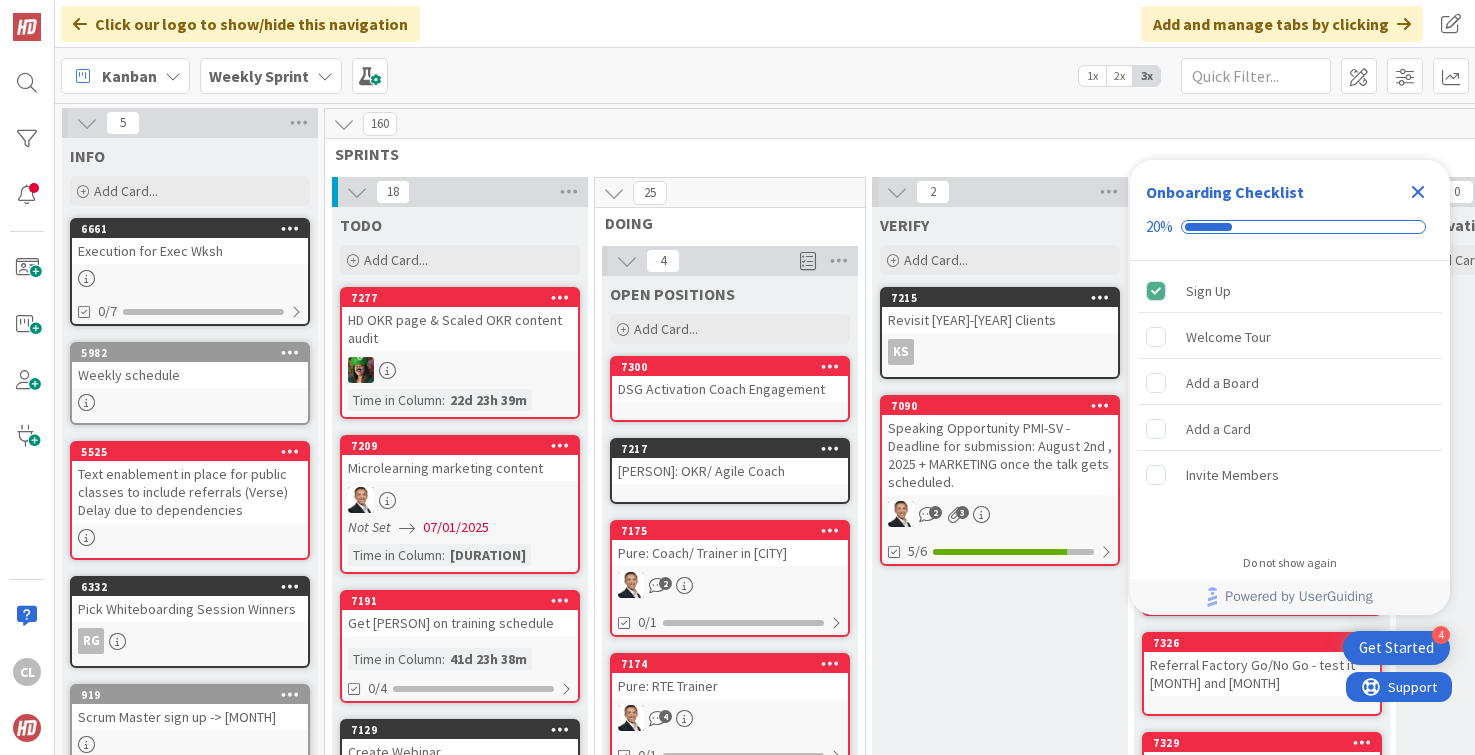 click 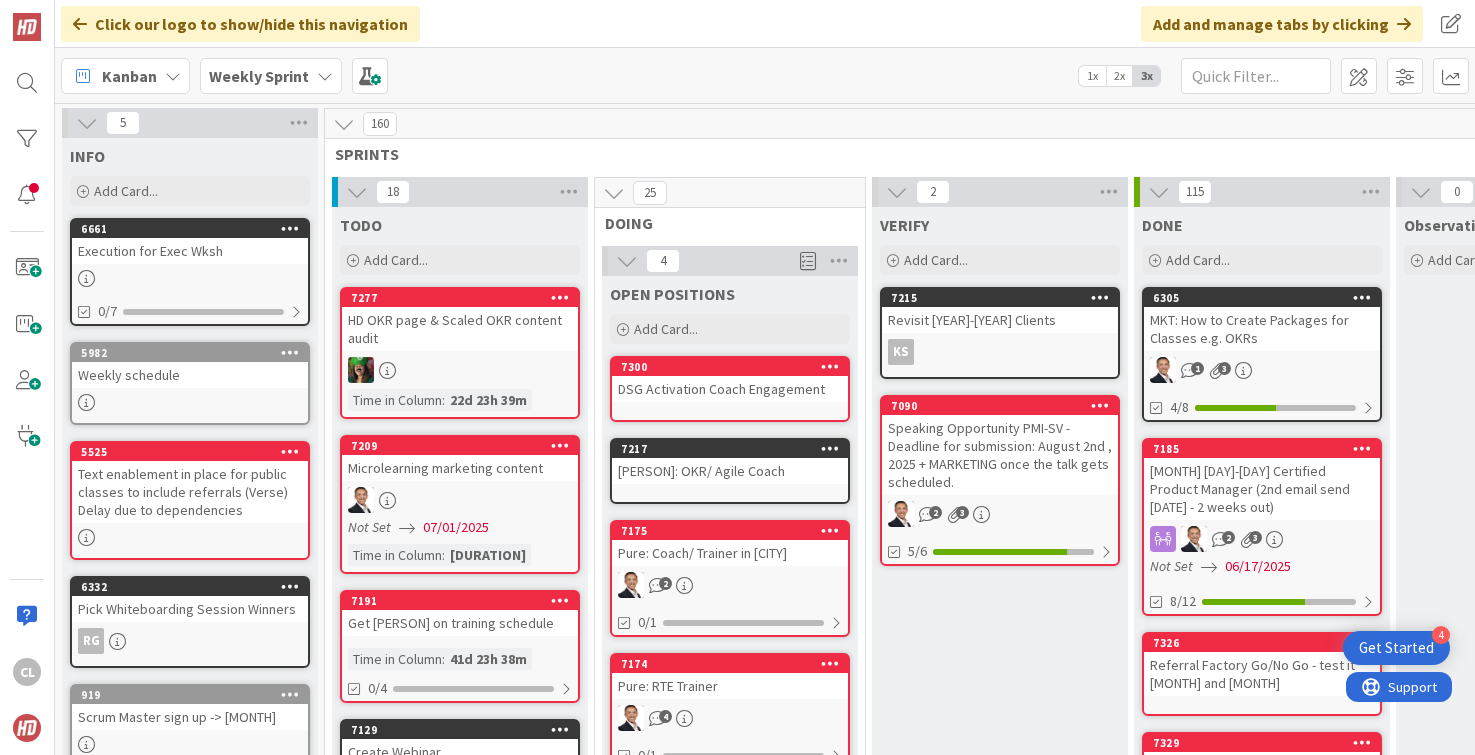 scroll, scrollTop: 0, scrollLeft: 0, axis: both 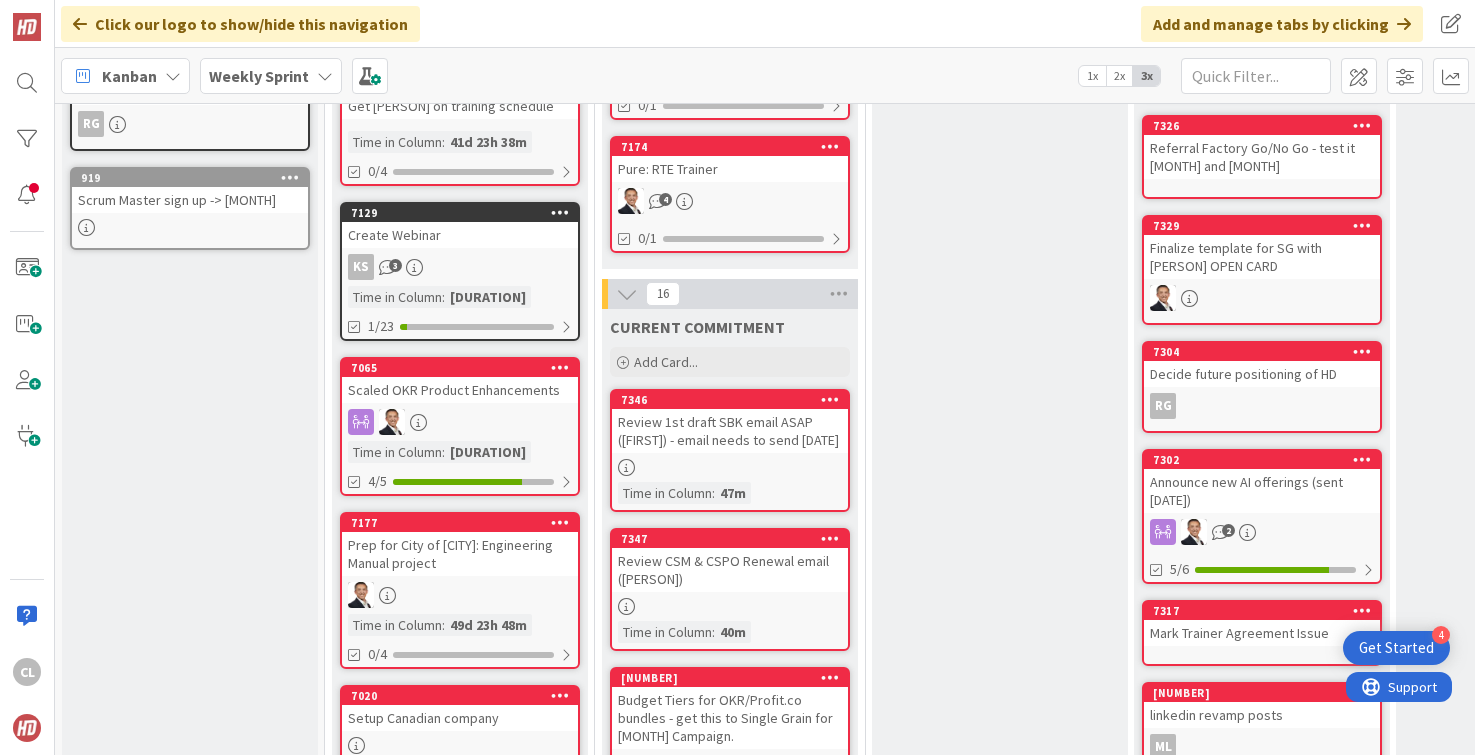 click on "Review 1st draft SBK email ASAP ([FIRST]) - email needs to send [DATE]" at bounding box center (730, 431) 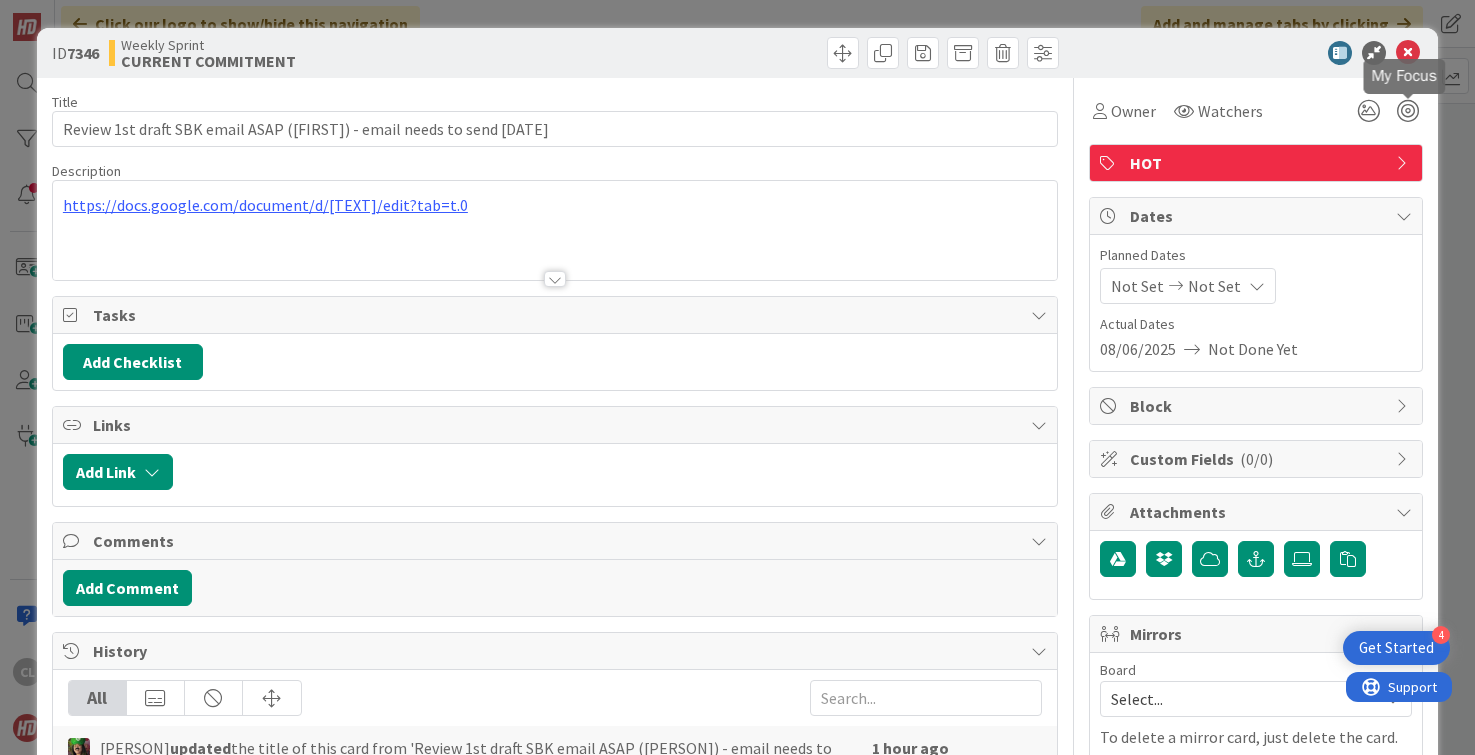 scroll, scrollTop: 0, scrollLeft: 0, axis: both 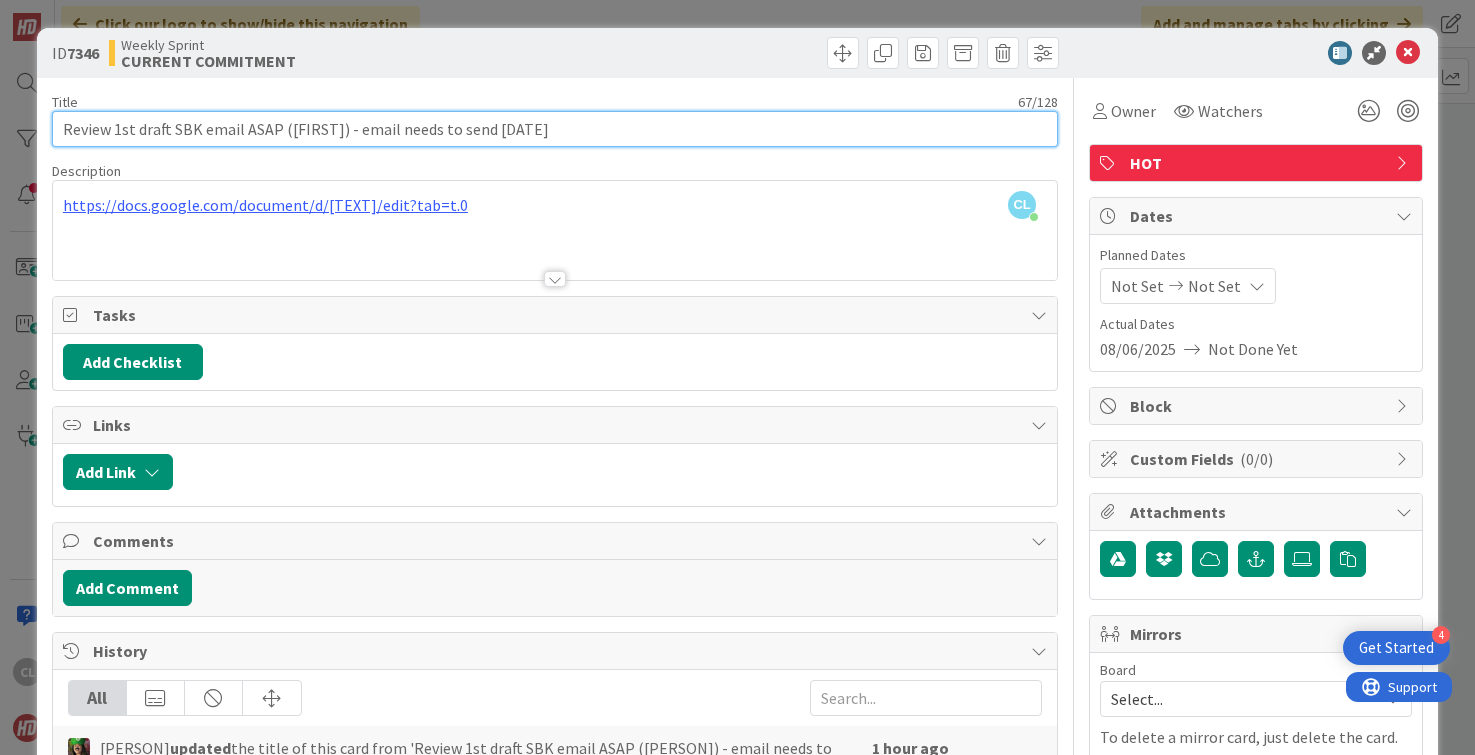 click on "Review 1st draft SBK email ASAP ([FIRST]) - email needs to send [DATE]" at bounding box center [555, 129] 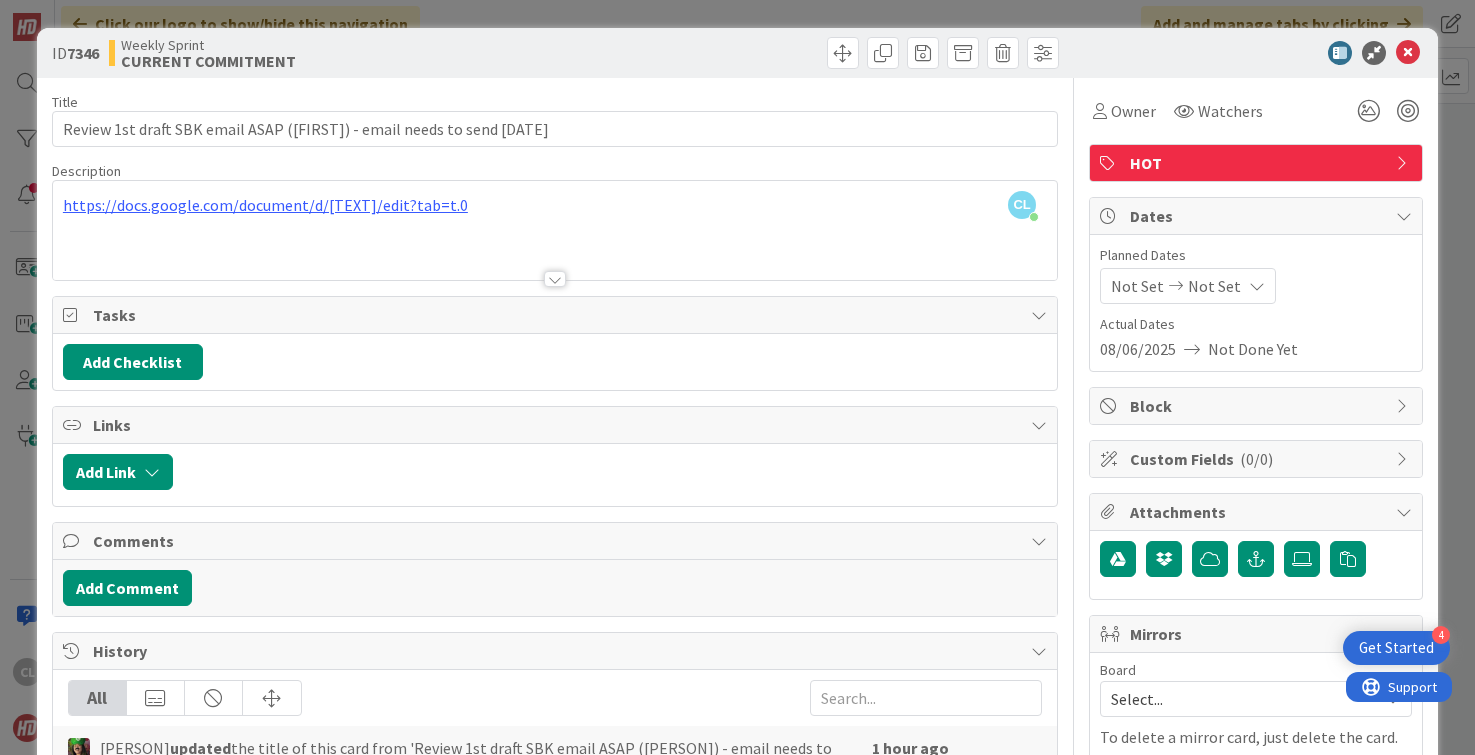 click on "Title [NUMBER] / [NUMBER]" at bounding box center [555, 102] 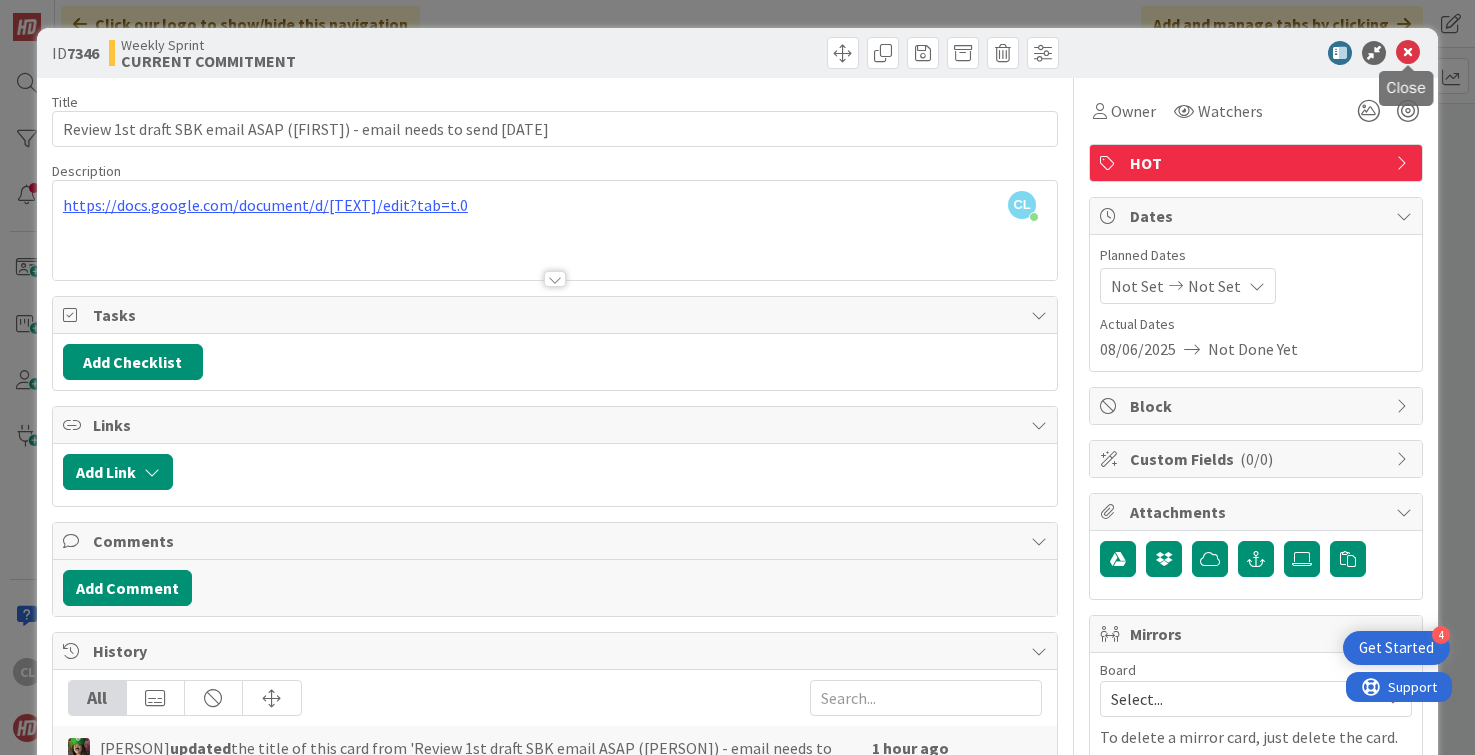 click at bounding box center (1408, 53) 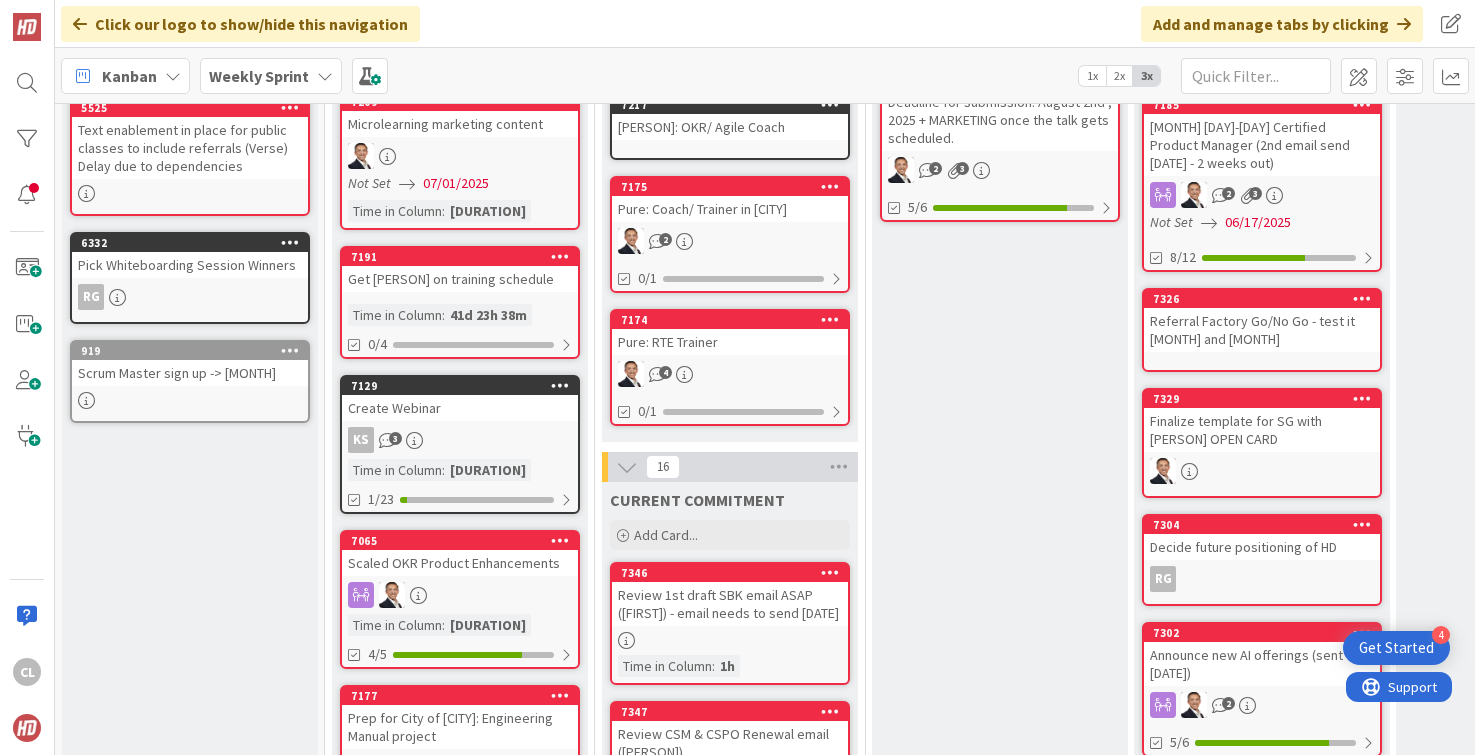 scroll, scrollTop: 268, scrollLeft: 0, axis: vertical 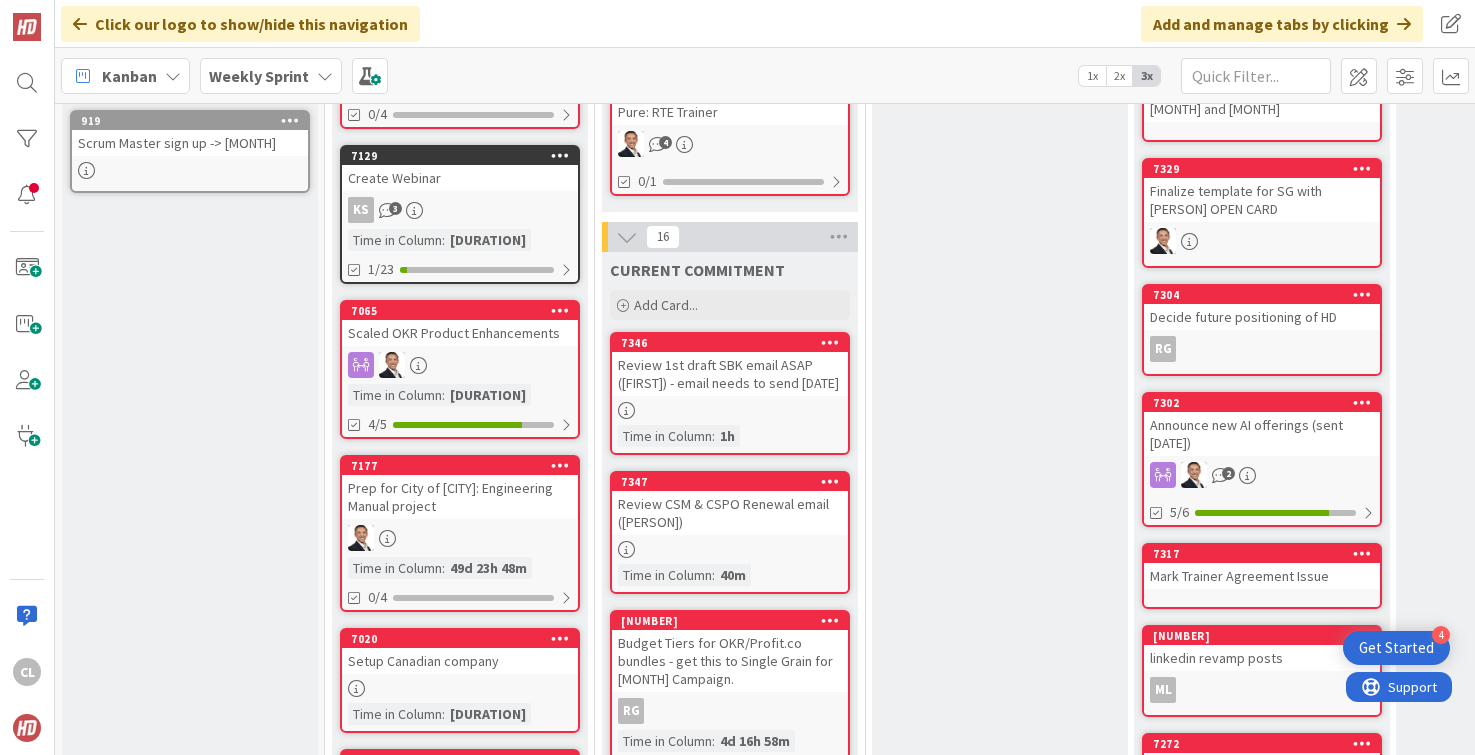 click on "Review 1st draft SBK email ASAP ([FIRST]) - email needs to send [DATE]" at bounding box center [730, 374] 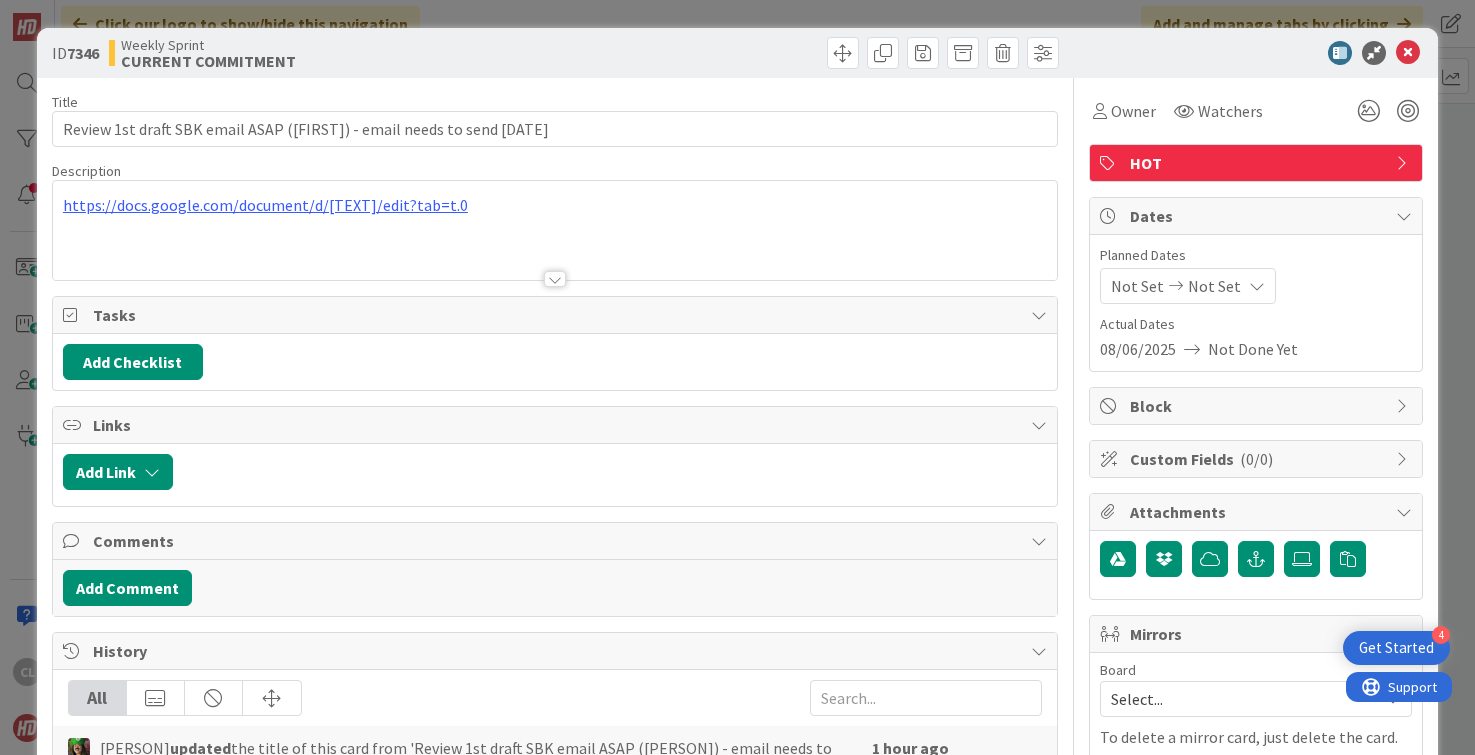 scroll, scrollTop: 0, scrollLeft: 0, axis: both 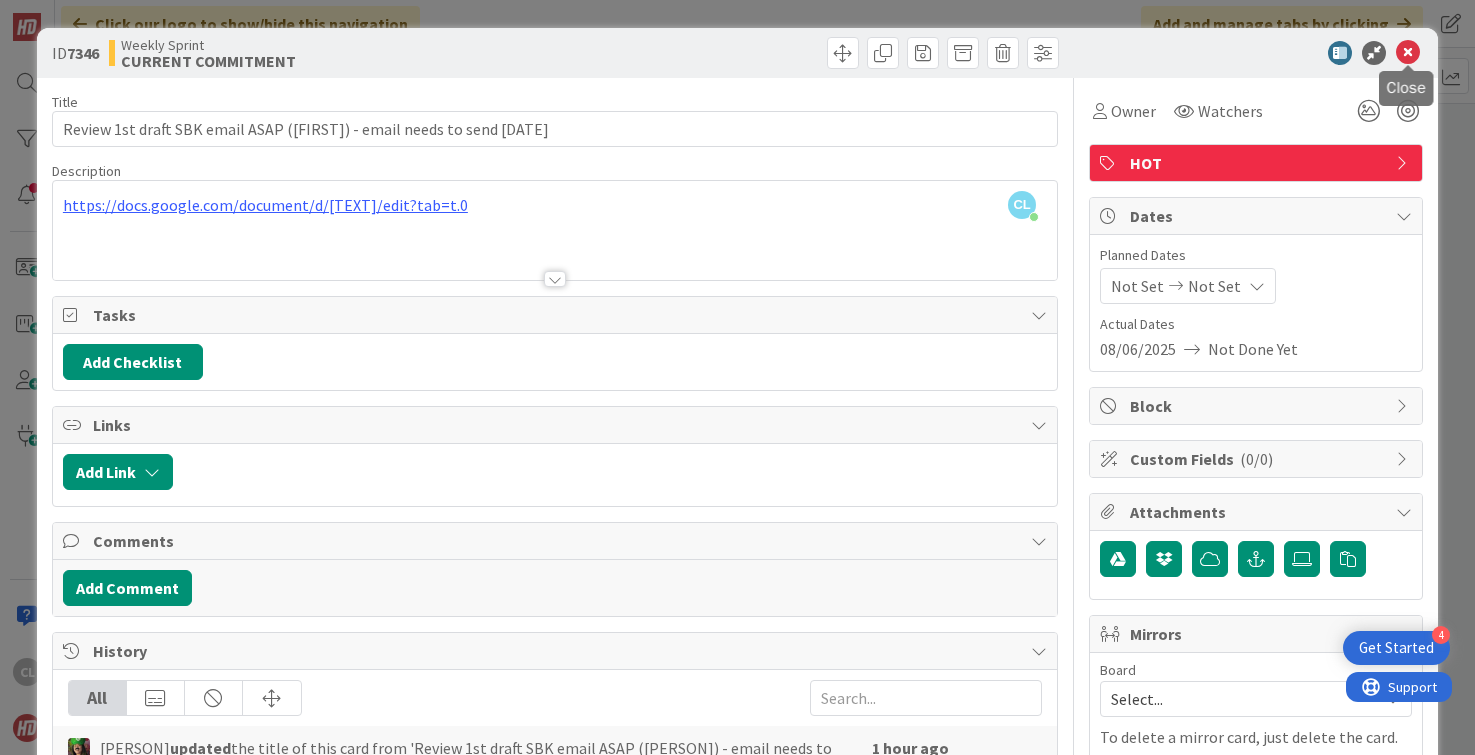 click at bounding box center [1408, 53] 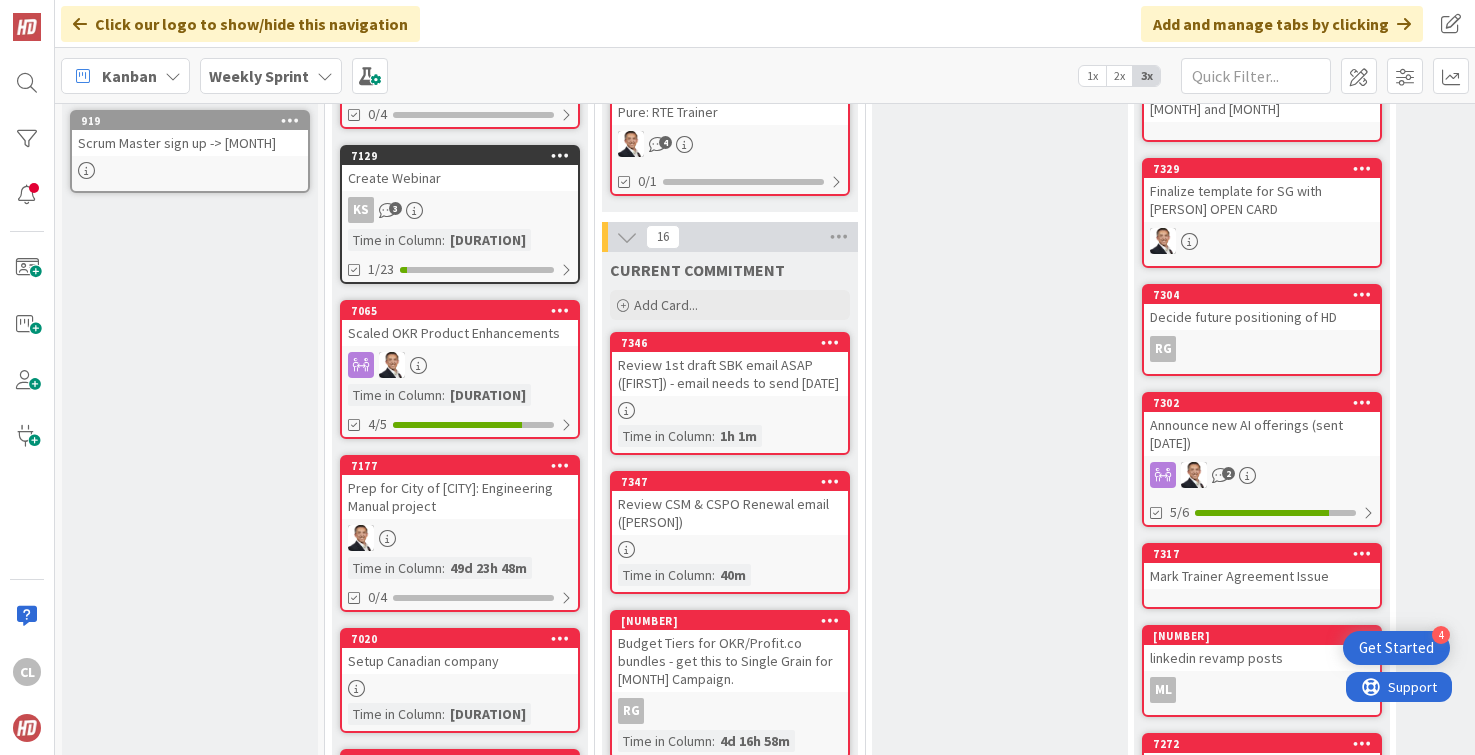 scroll, scrollTop: 0, scrollLeft: 0, axis: both 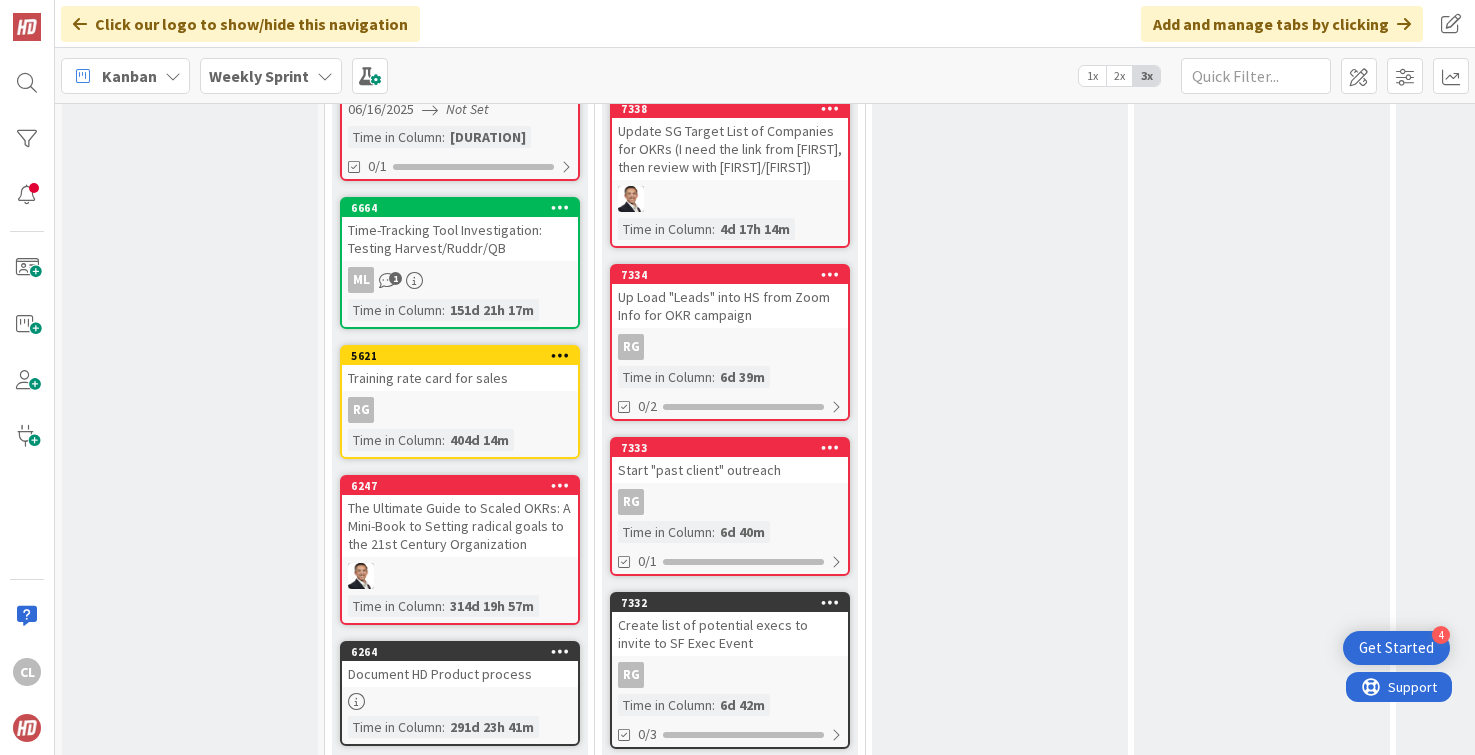 click on "RG" at bounding box center (730, 347) 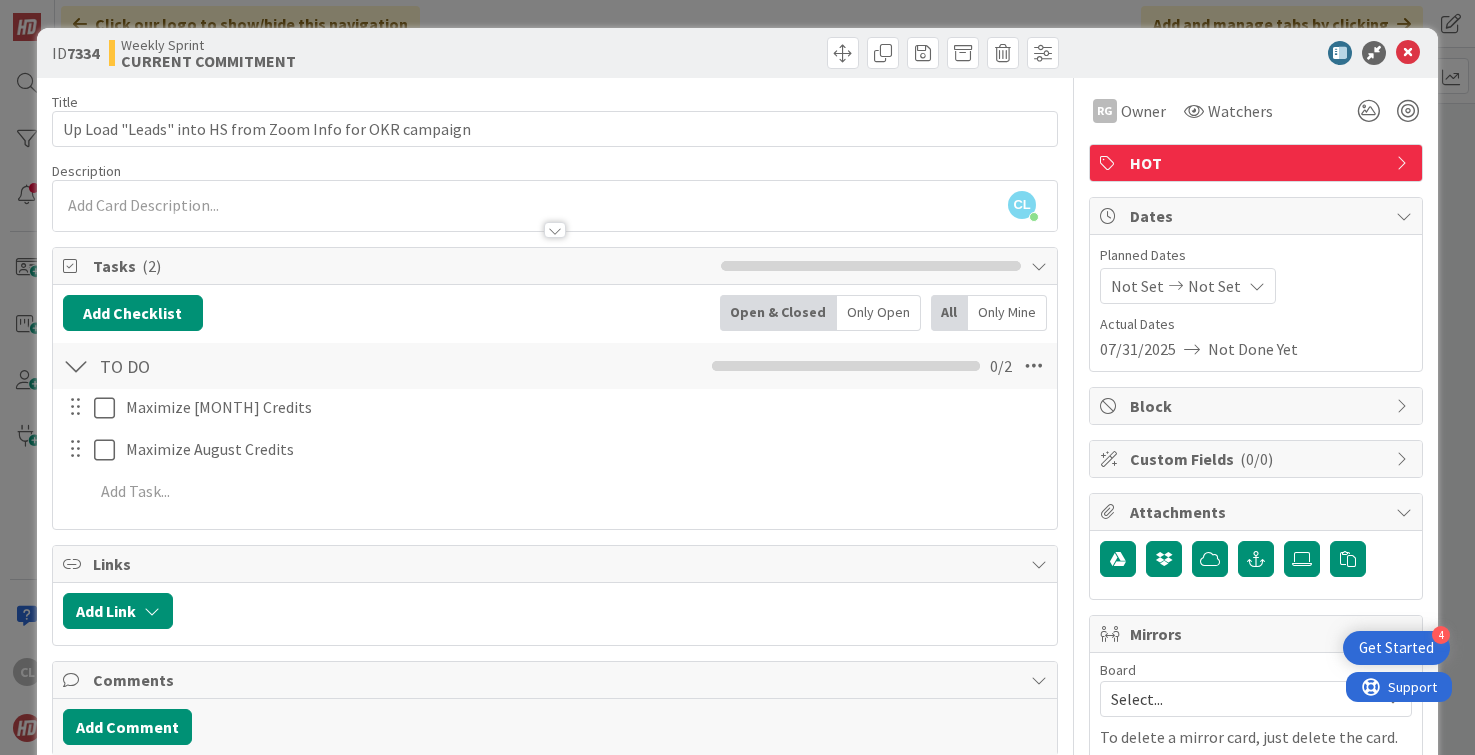 scroll, scrollTop: 0, scrollLeft: 0, axis: both 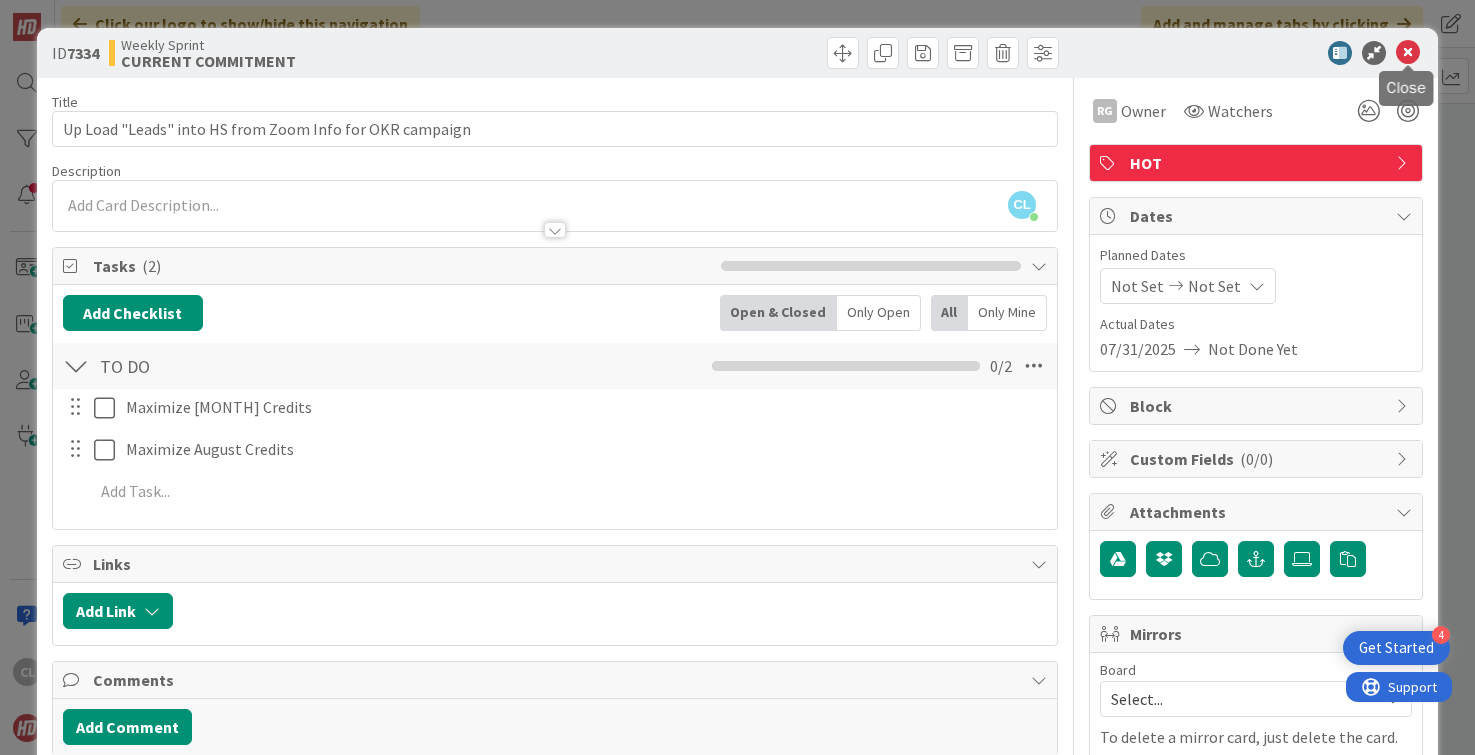 click at bounding box center [1408, 53] 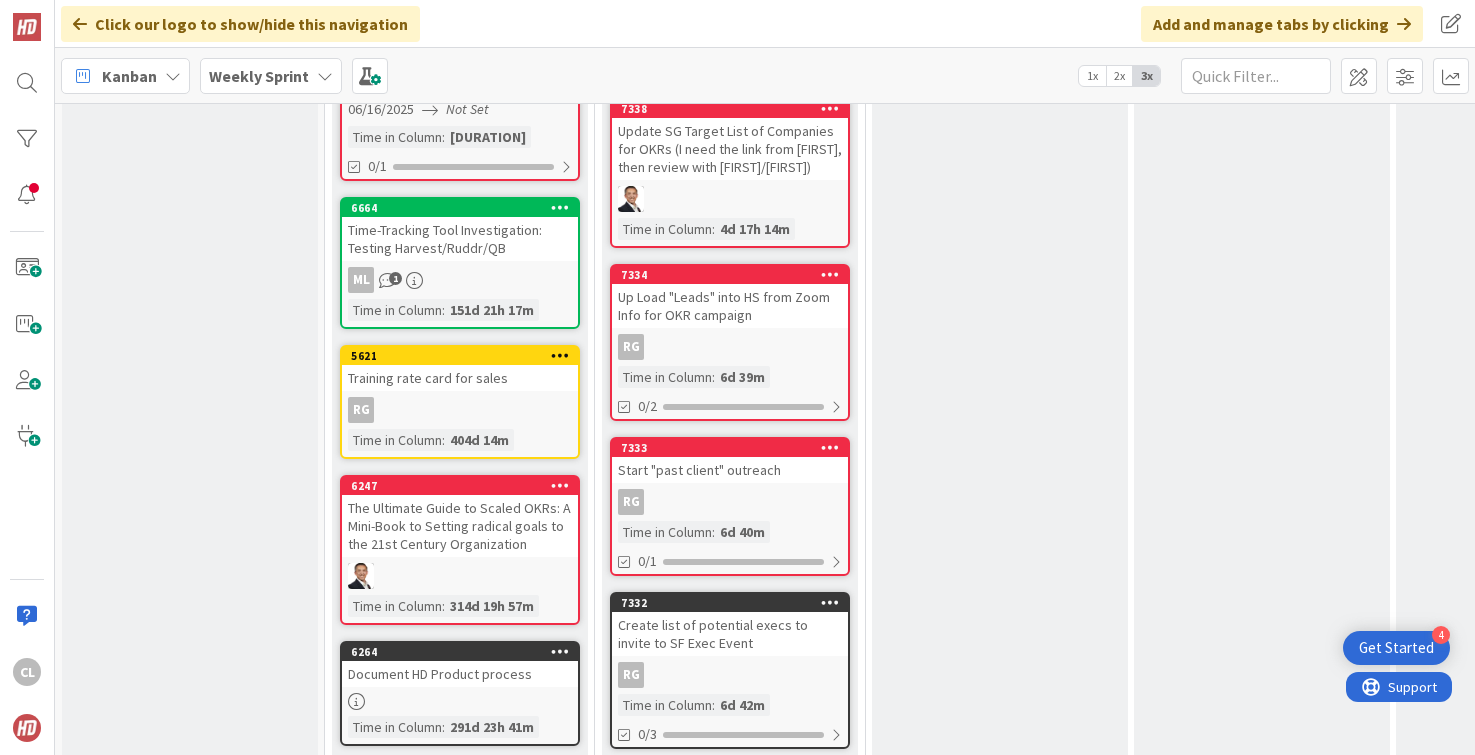 scroll, scrollTop: 0, scrollLeft: 0, axis: both 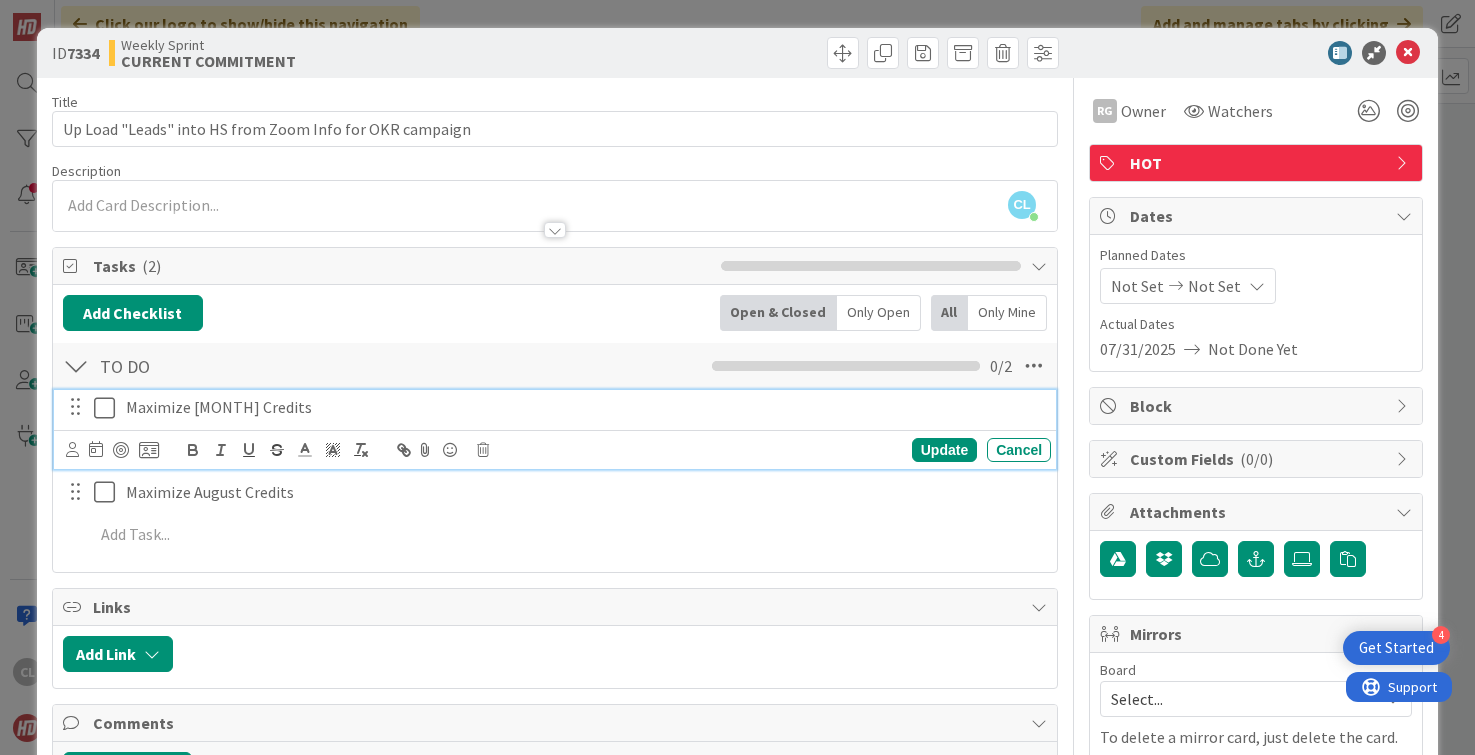 click at bounding box center [109, 408] 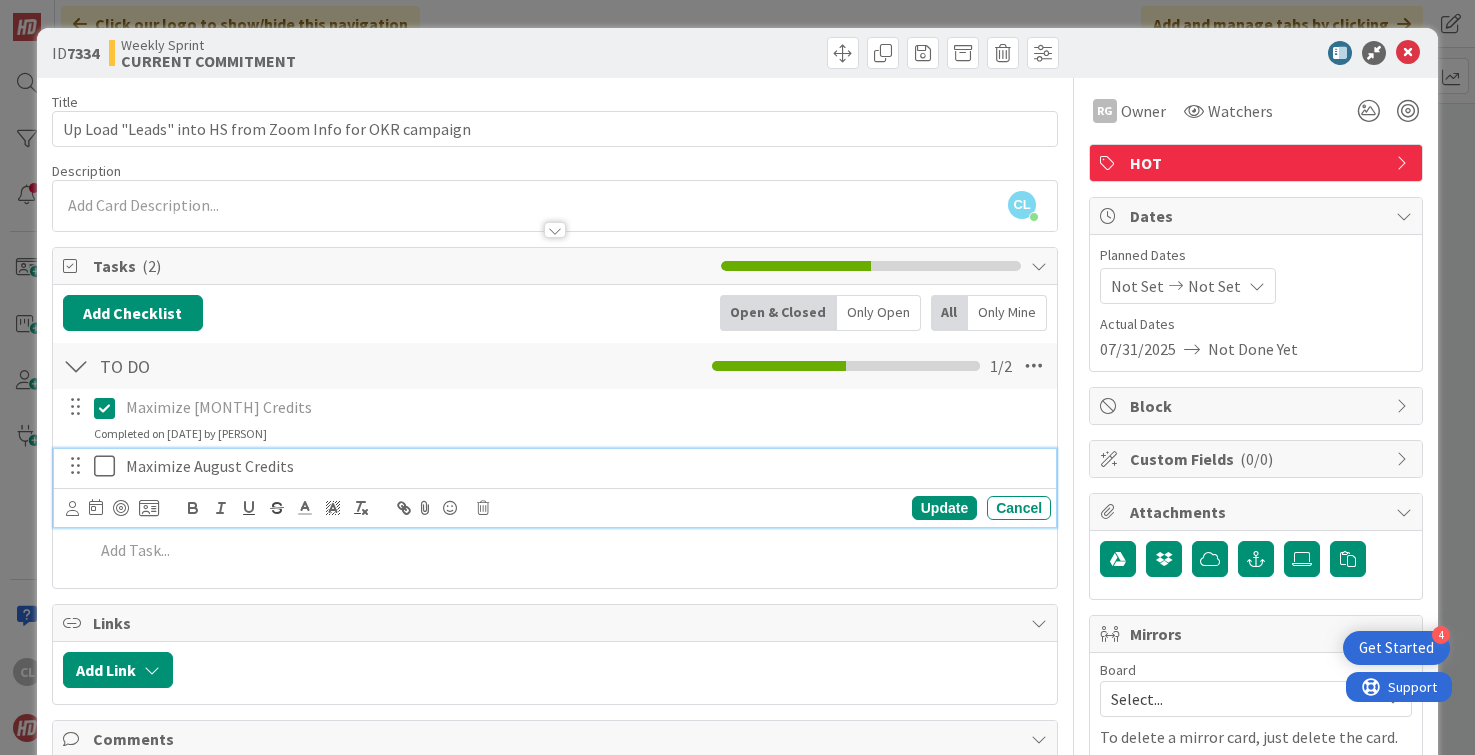 click at bounding box center (109, 466) 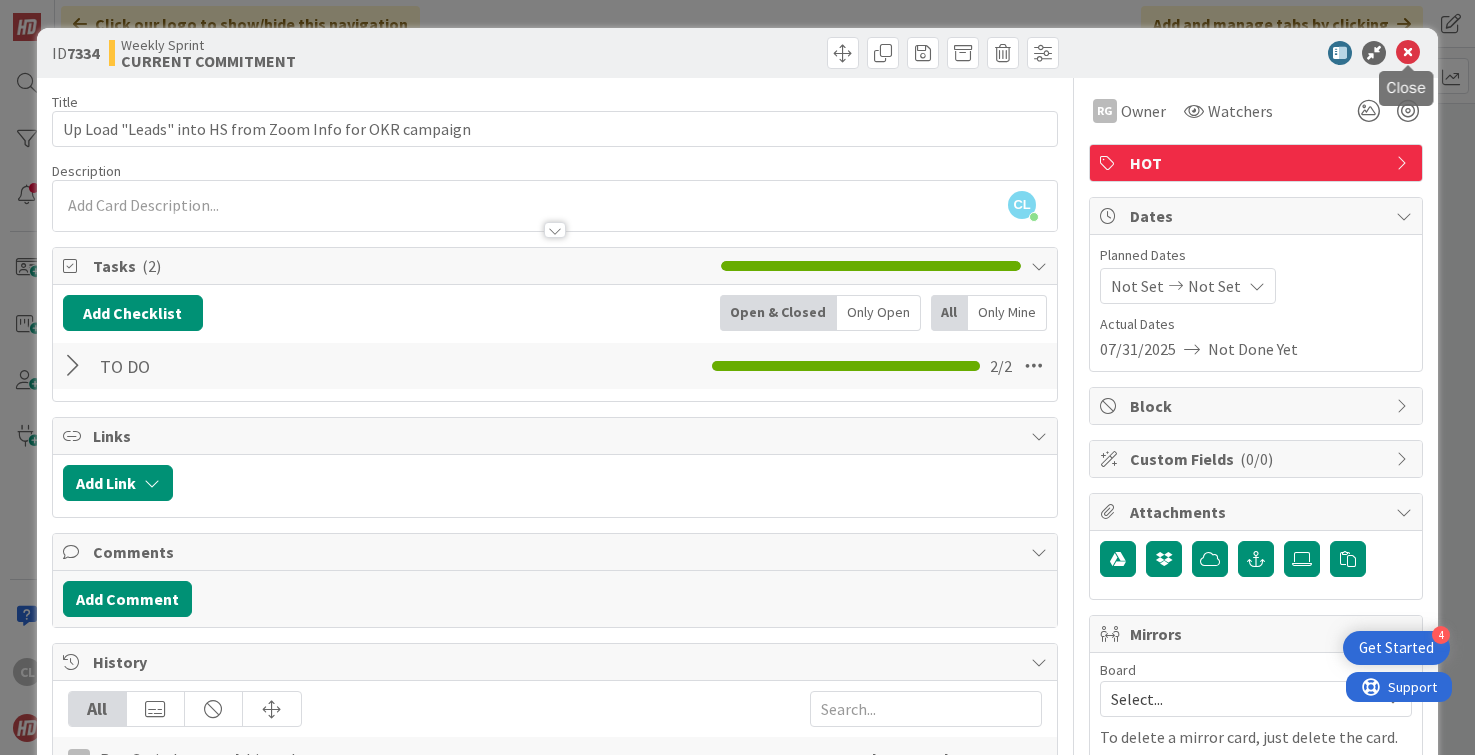 click at bounding box center [1408, 53] 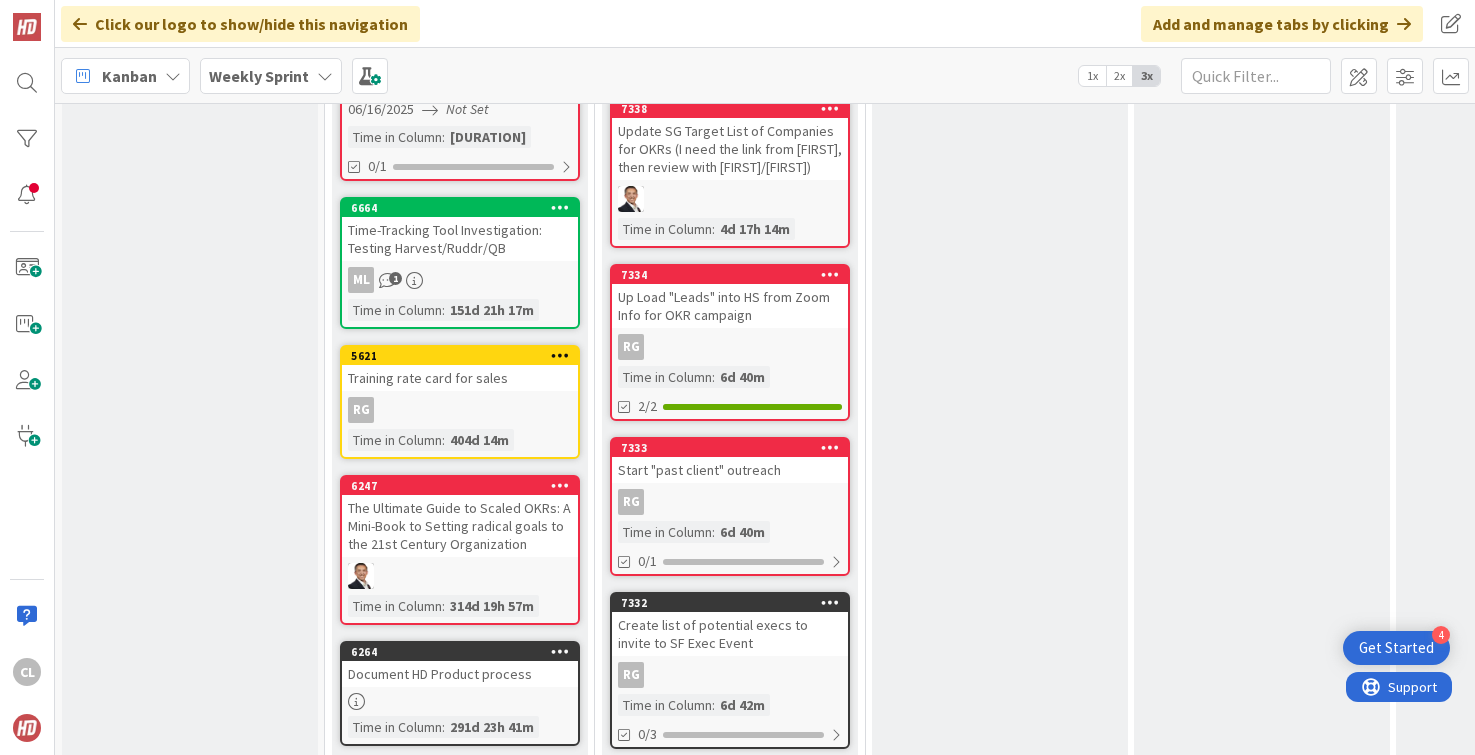 scroll, scrollTop: 0, scrollLeft: 0, axis: both 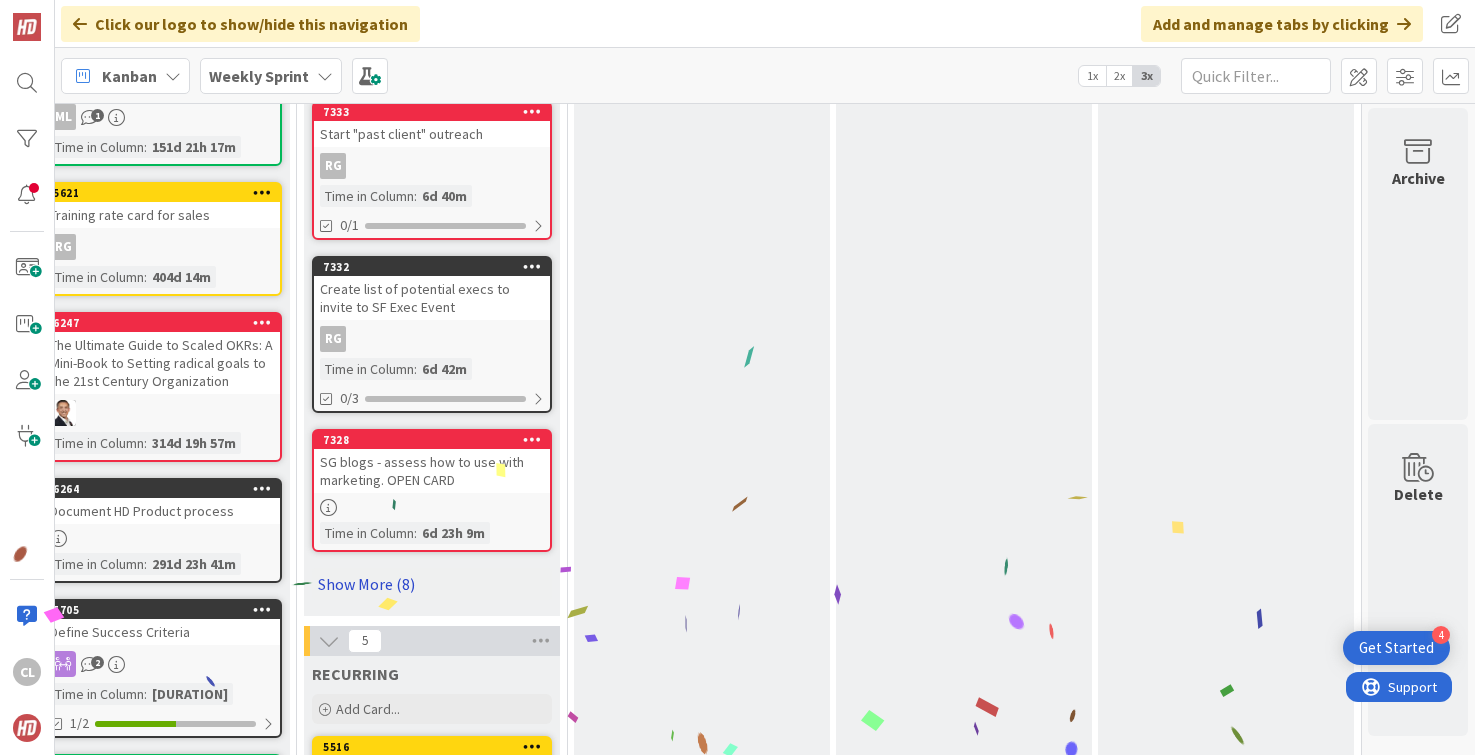 click on "Show More (8)" at bounding box center (432, 584) 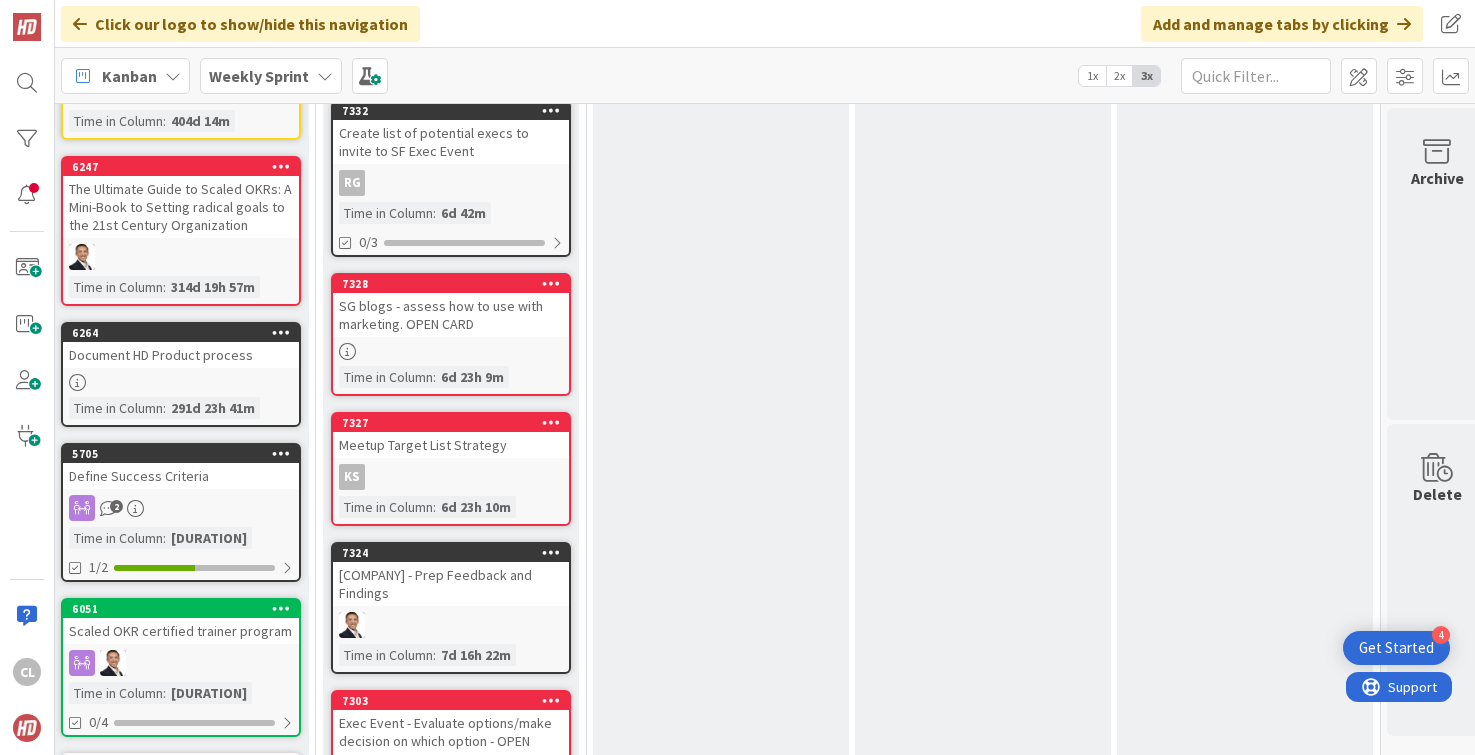 scroll, scrollTop: 1898, scrollLeft: 279, axis: both 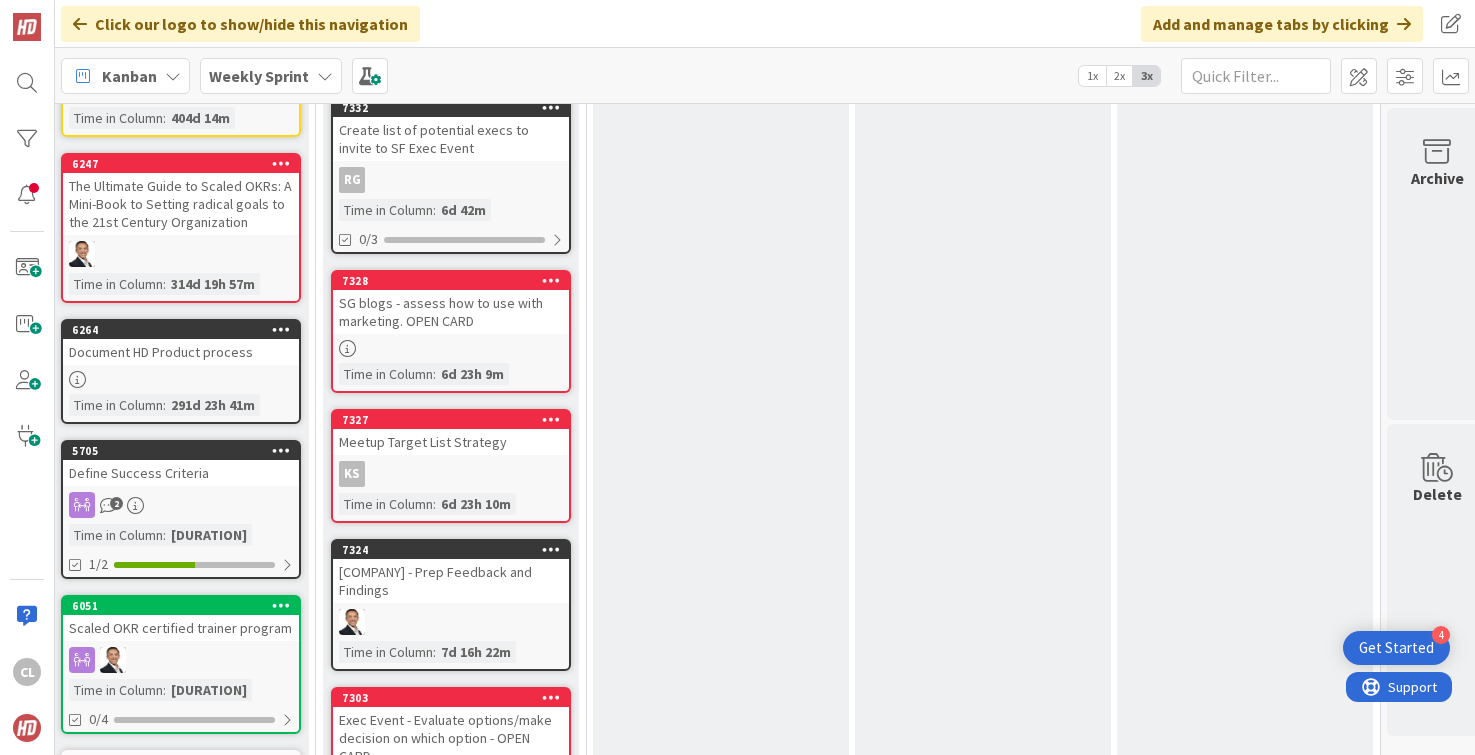 click on "[NUMBER] SG blogs - assess how to use with marketing.  OPEN CARD Time in Column : [DURATION]" at bounding box center (451, 331) 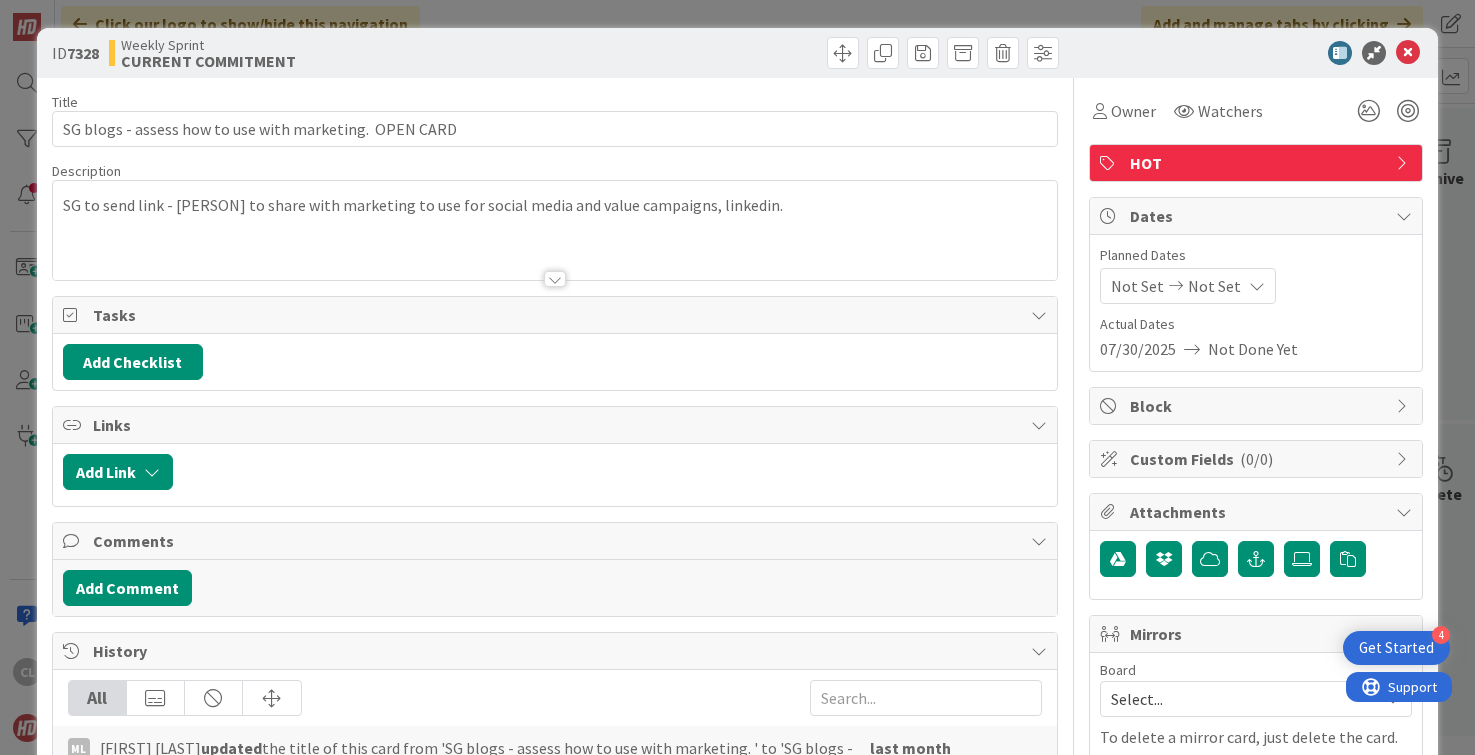 scroll, scrollTop: 0, scrollLeft: 0, axis: both 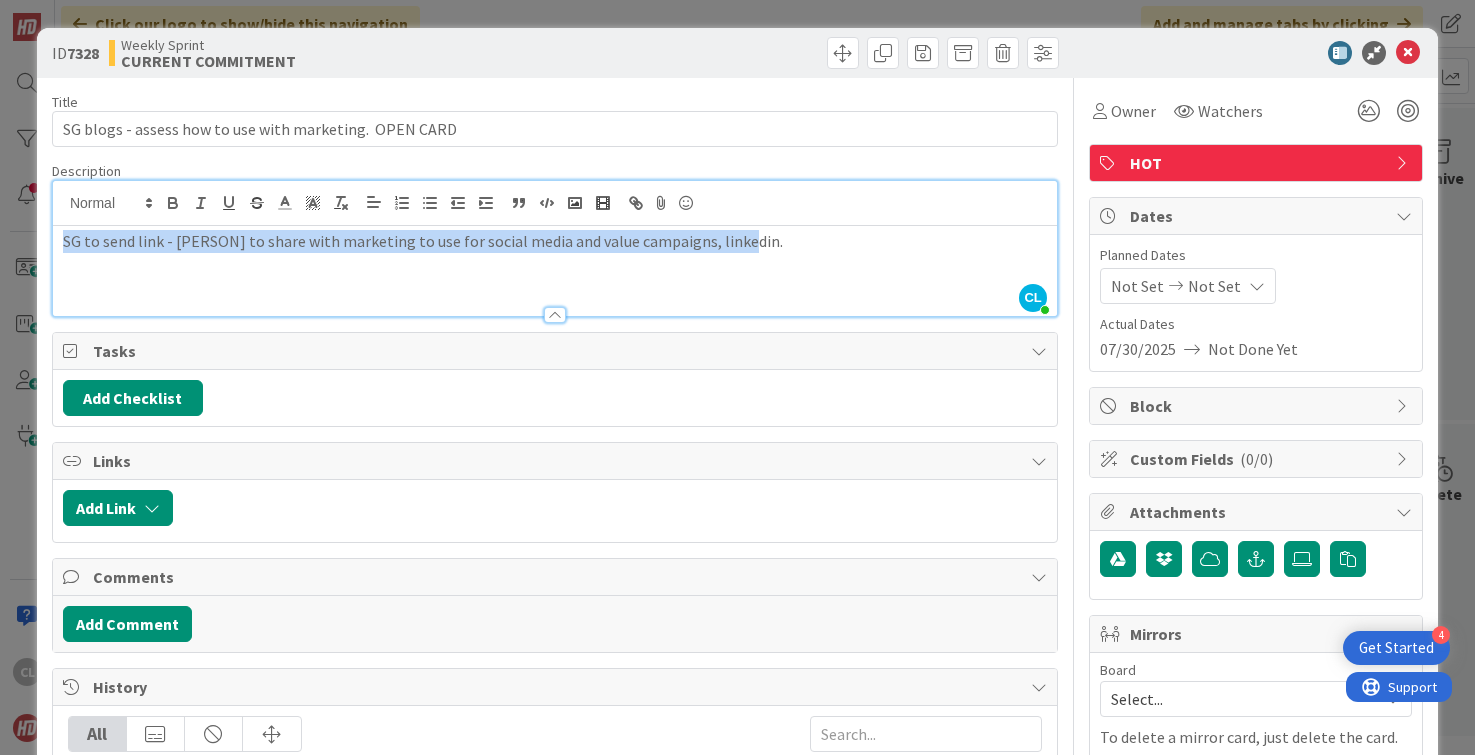 drag, startPoint x: 67, startPoint y: 204, endPoint x: 152, endPoint y: 275, distance: 110.751976 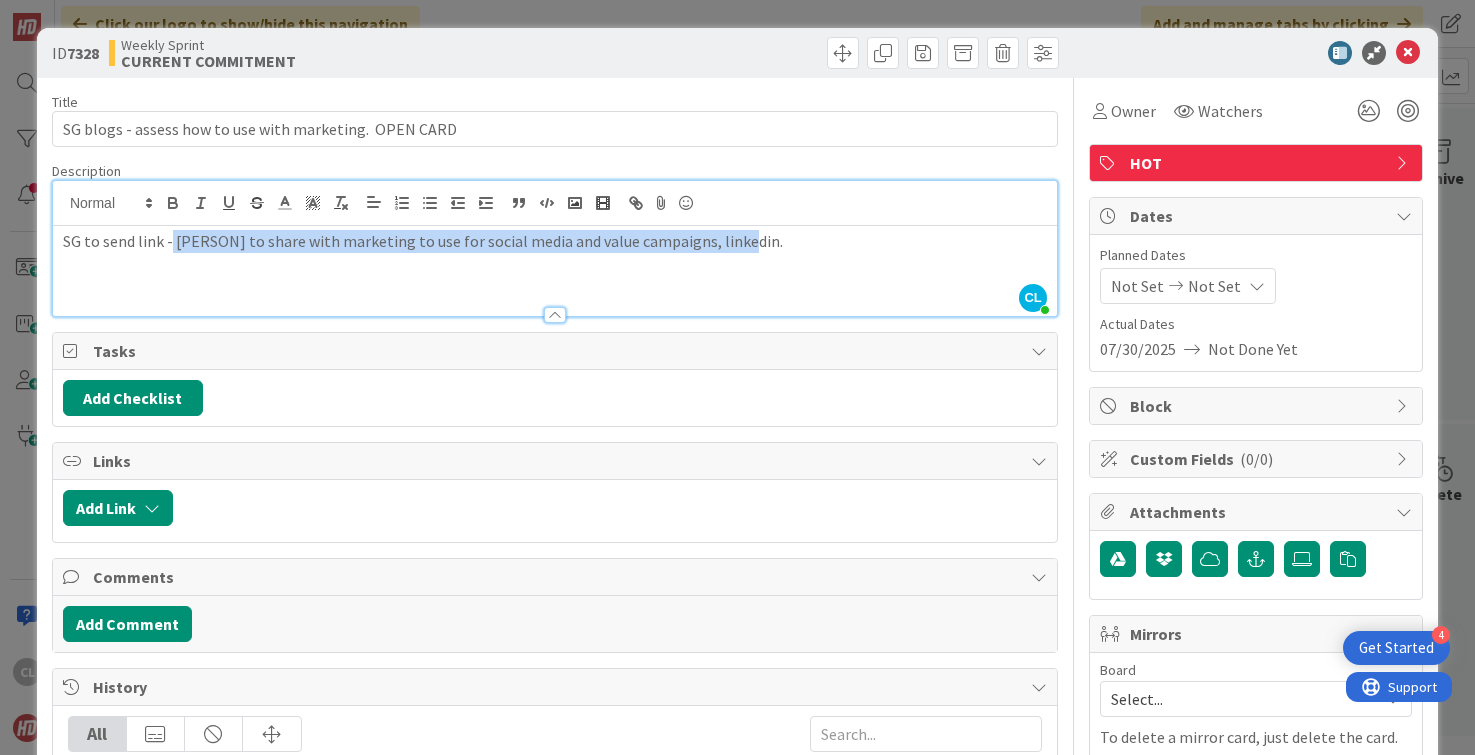drag, startPoint x: 168, startPoint y: 246, endPoint x: 558, endPoint y: 256, distance: 390.12817 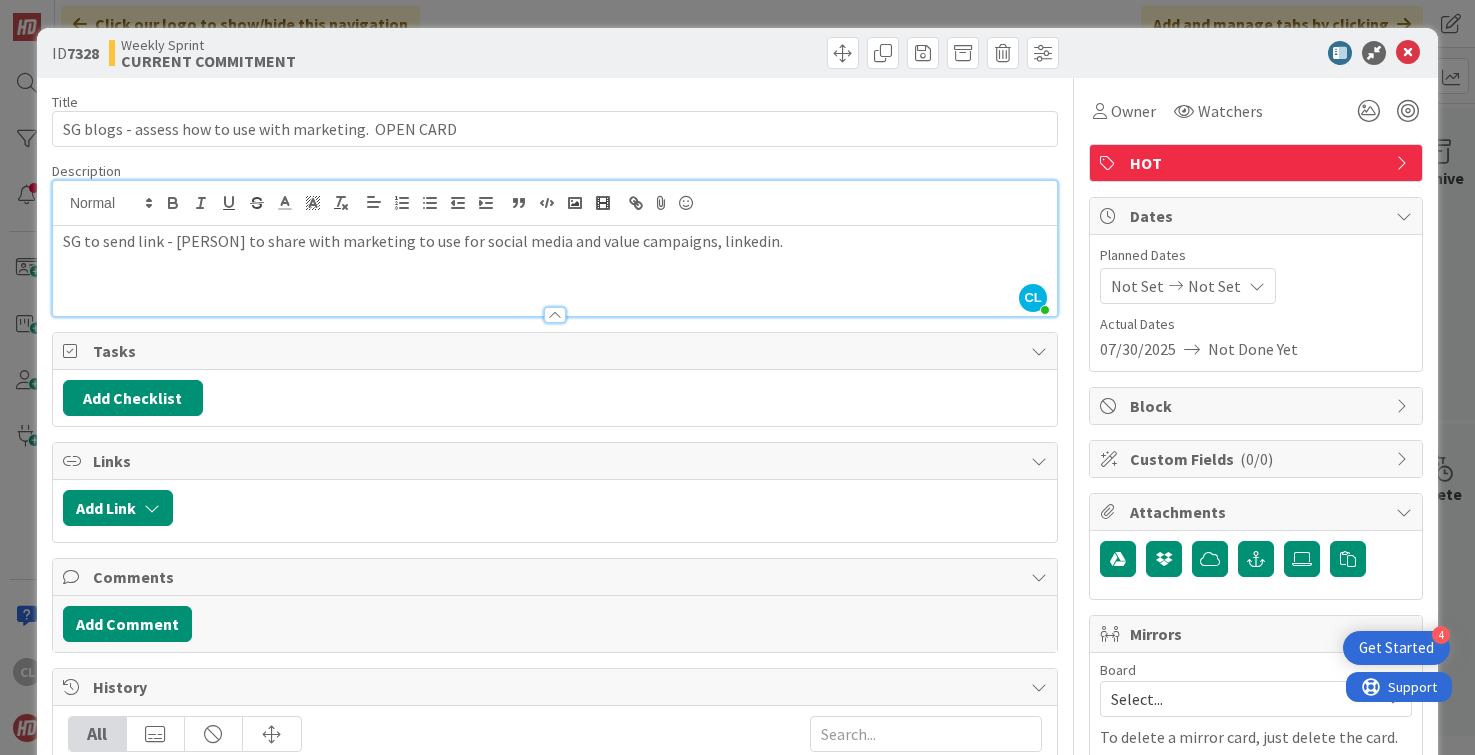 click on "SG to send link - [PERSON] to share with marketing to use for social media and value campaigns, linkedin." at bounding box center (555, 241) 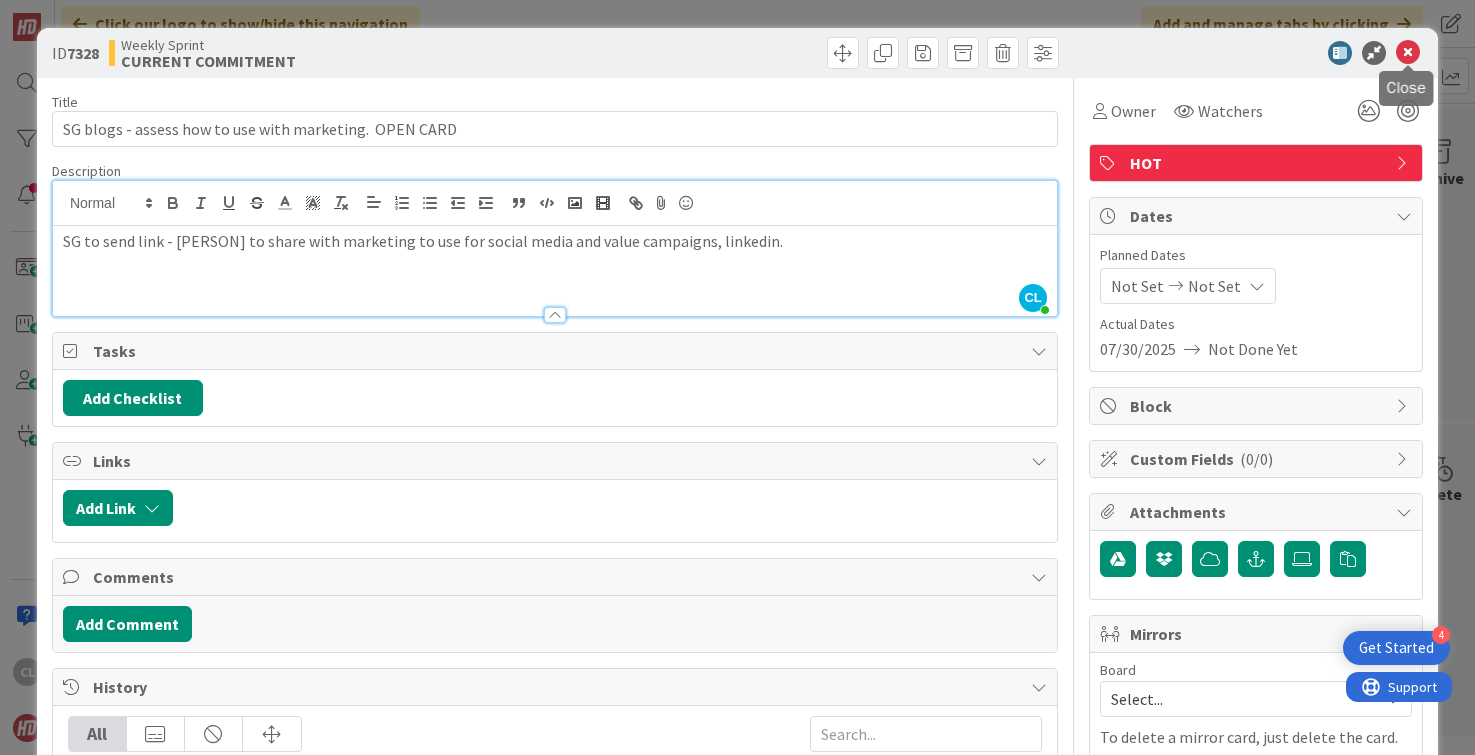 click at bounding box center [1408, 53] 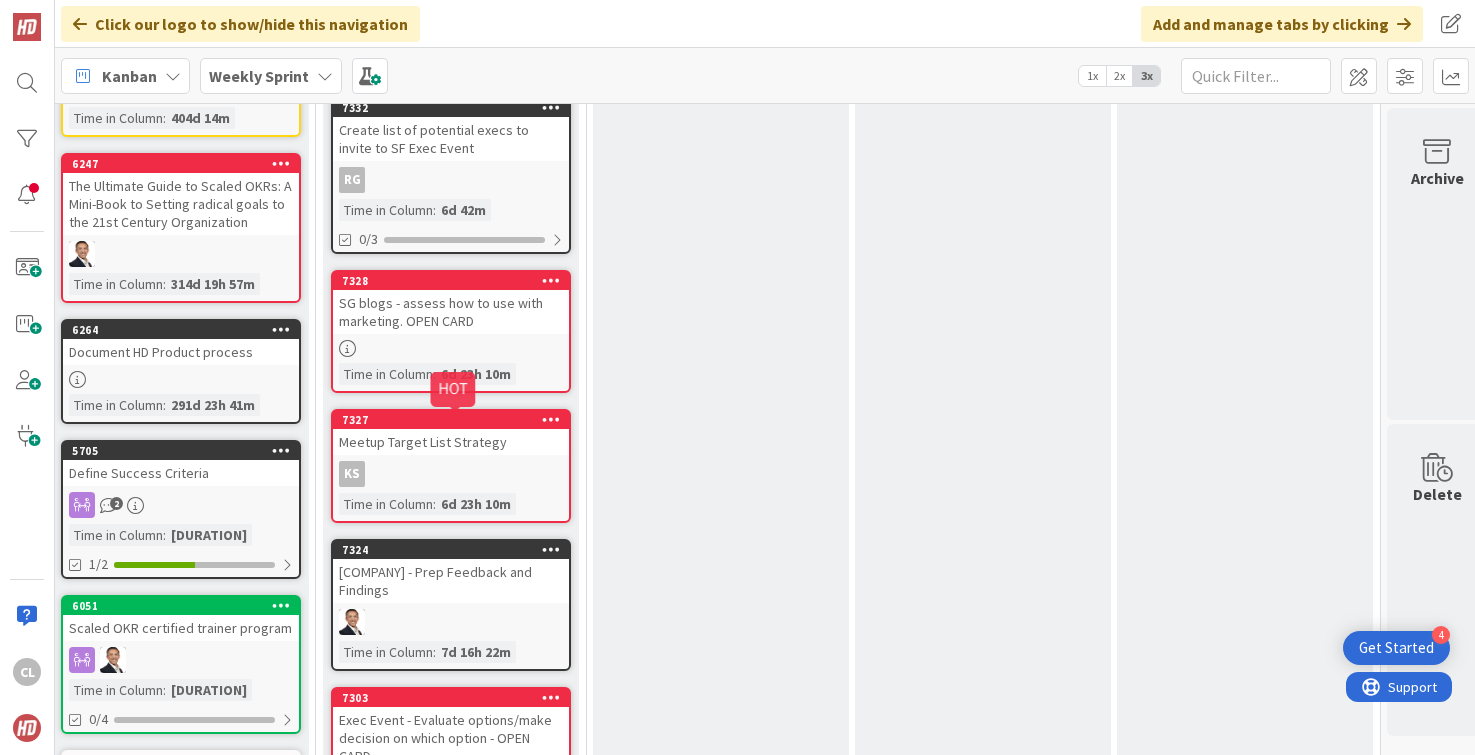 scroll, scrollTop: 0, scrollLeft: 0, axis: both 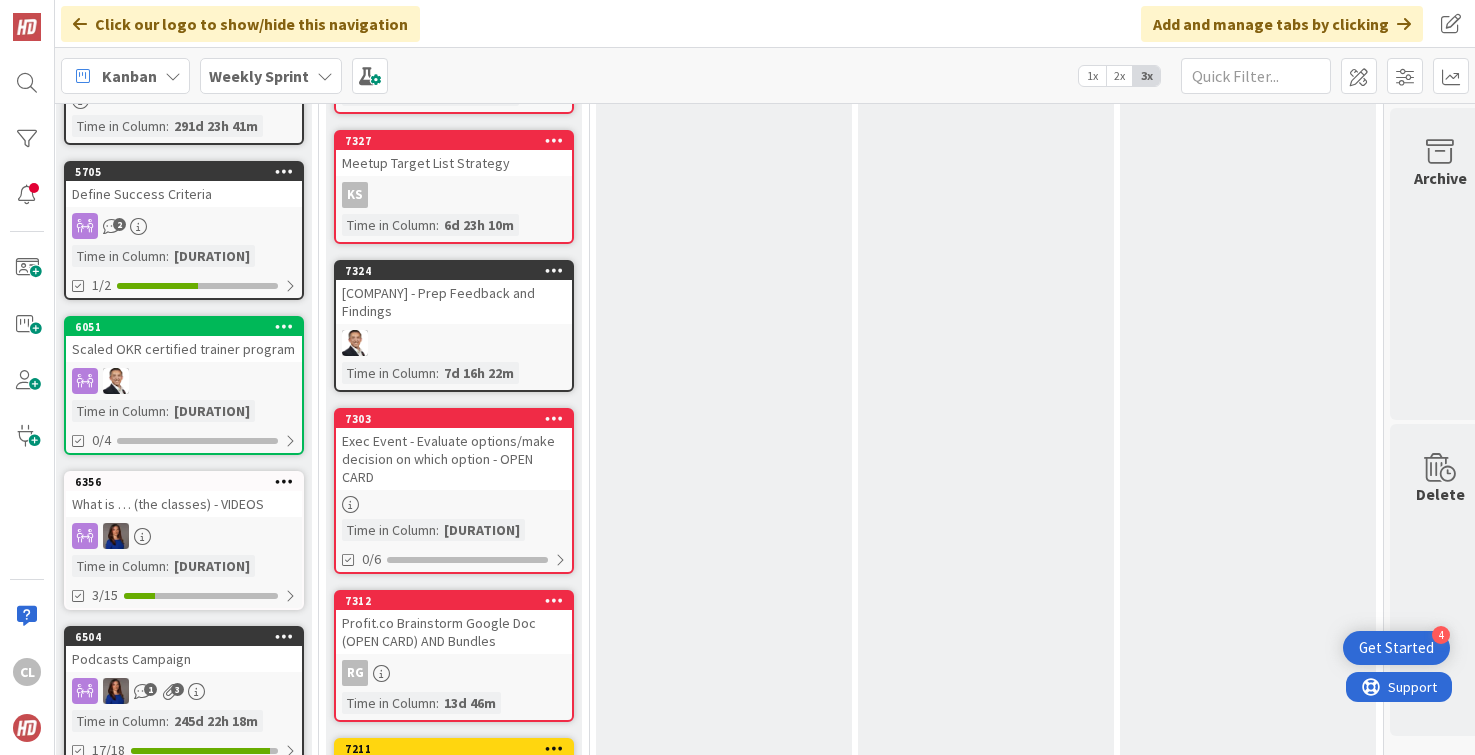 click at bounding box center [454, 343] 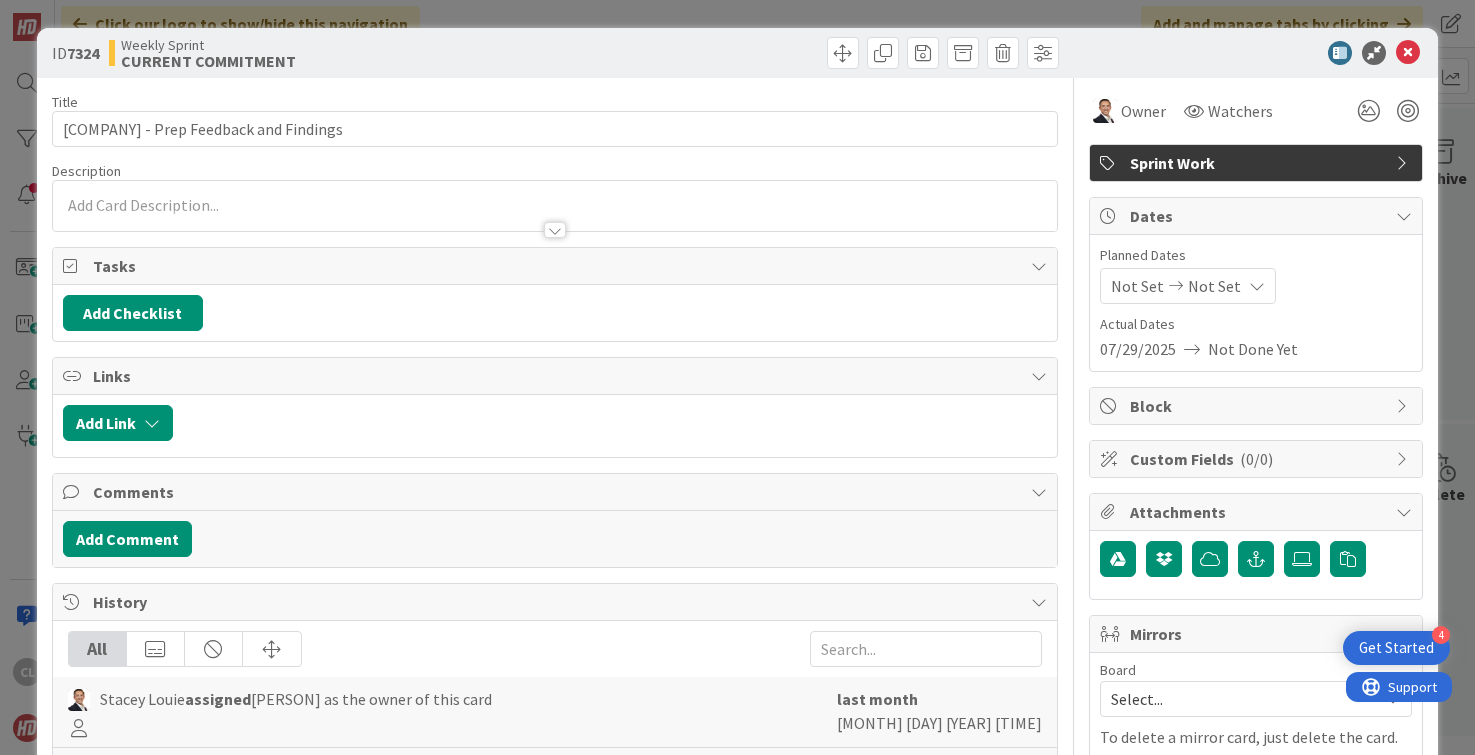 scroll, scrollTop: 0, scrollLeft: 0, axis: both 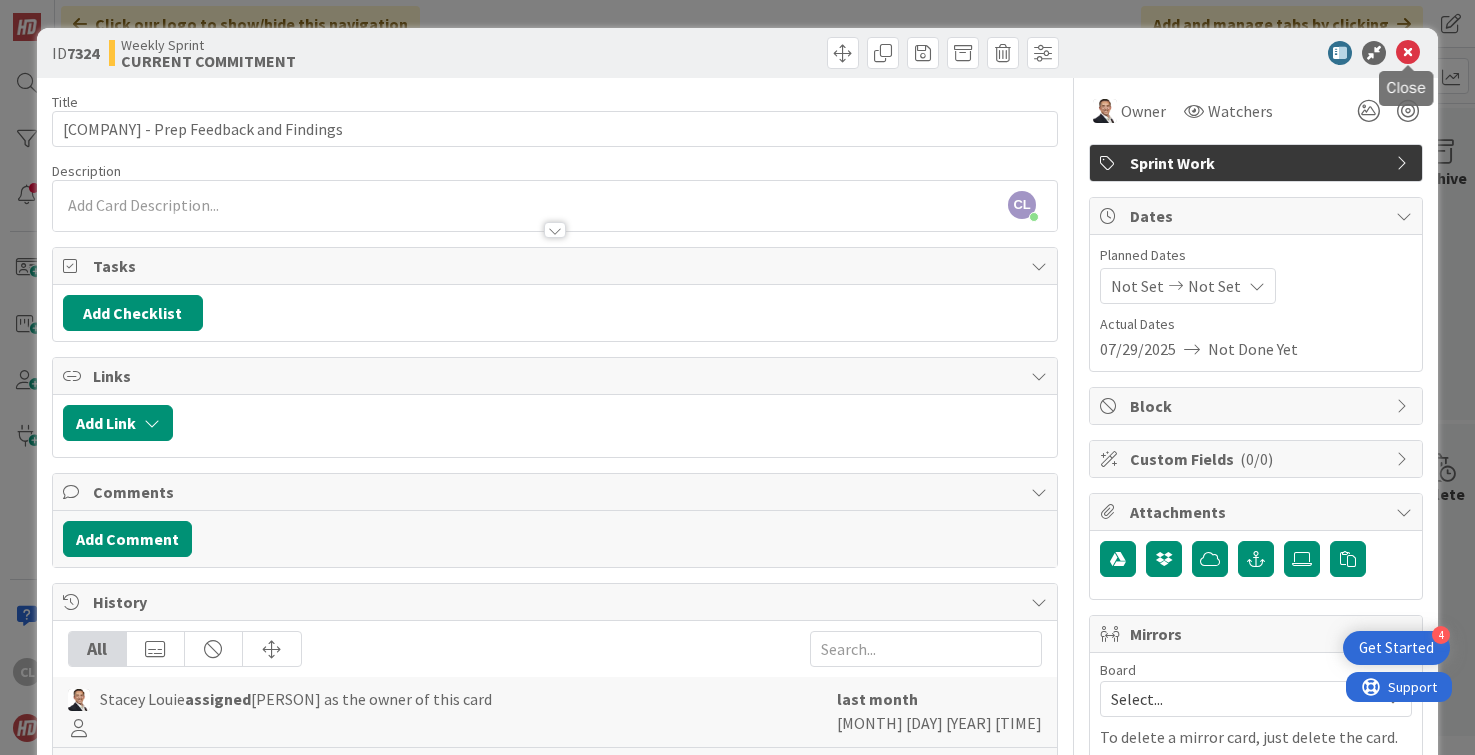 click at bounding box center [1408, 53] 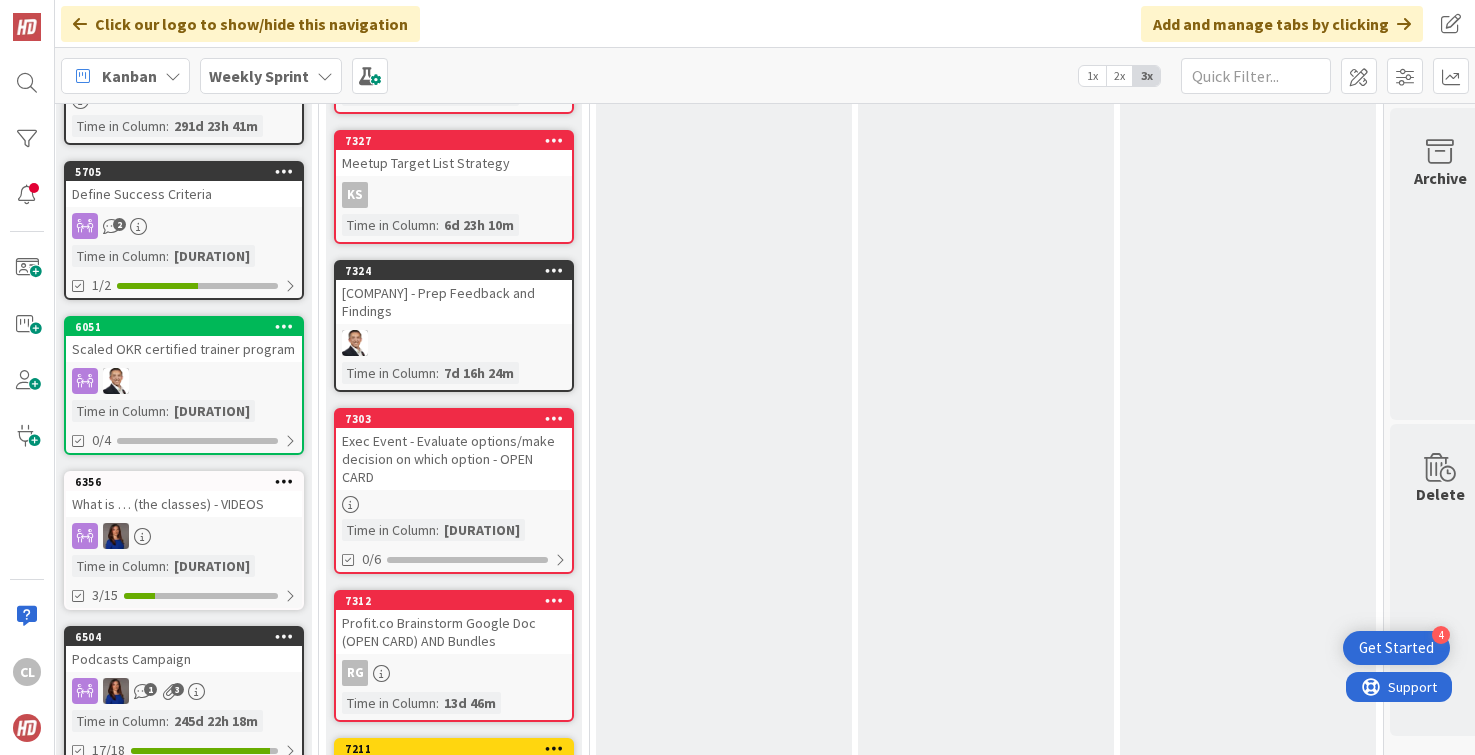 scroll, scrollTop: 0, scrollLeft: 0, axis: both 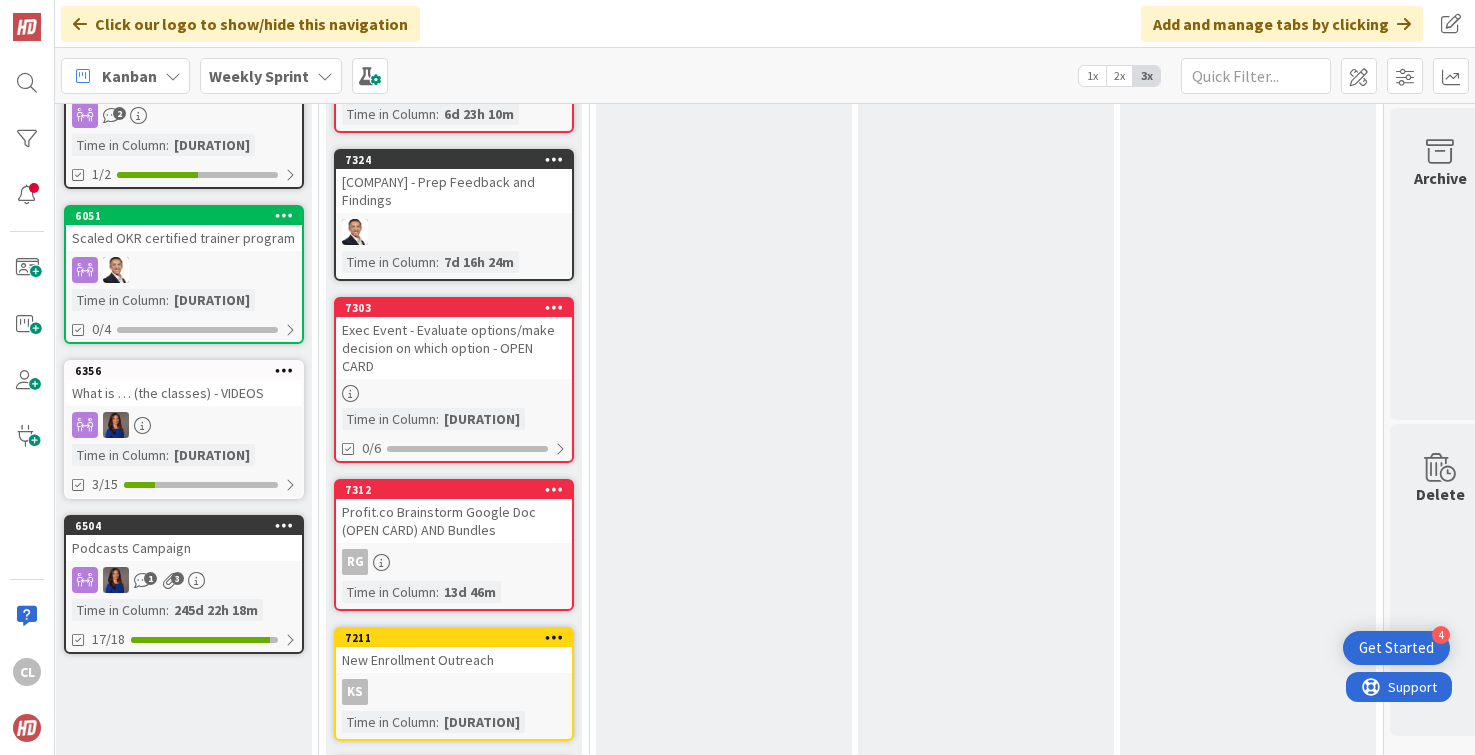click on "Exec Event - Evaluate options/make decision on which option - OPEN CARD" at bounding box center [454, 348] 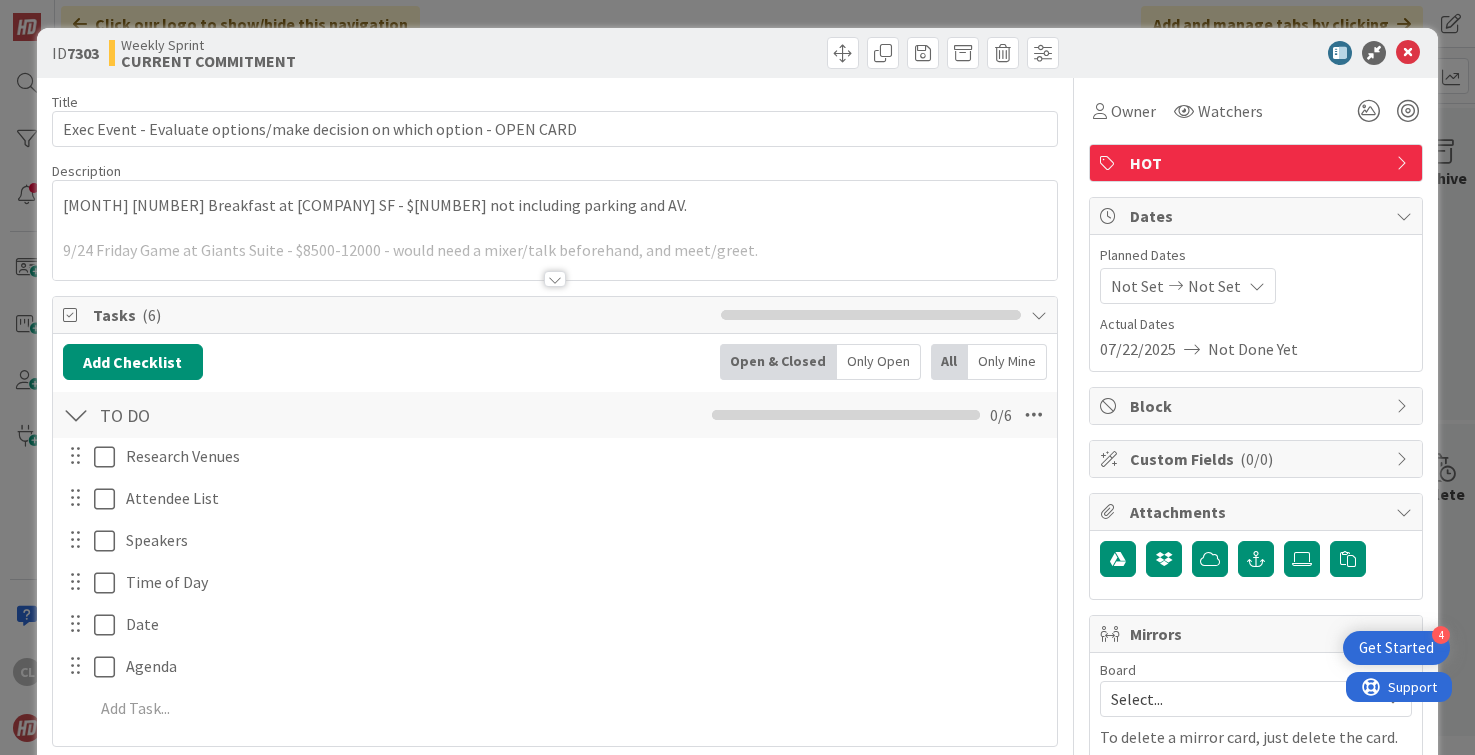 scroll, scrollTop: 0, scrollLeft: 0, axis: both 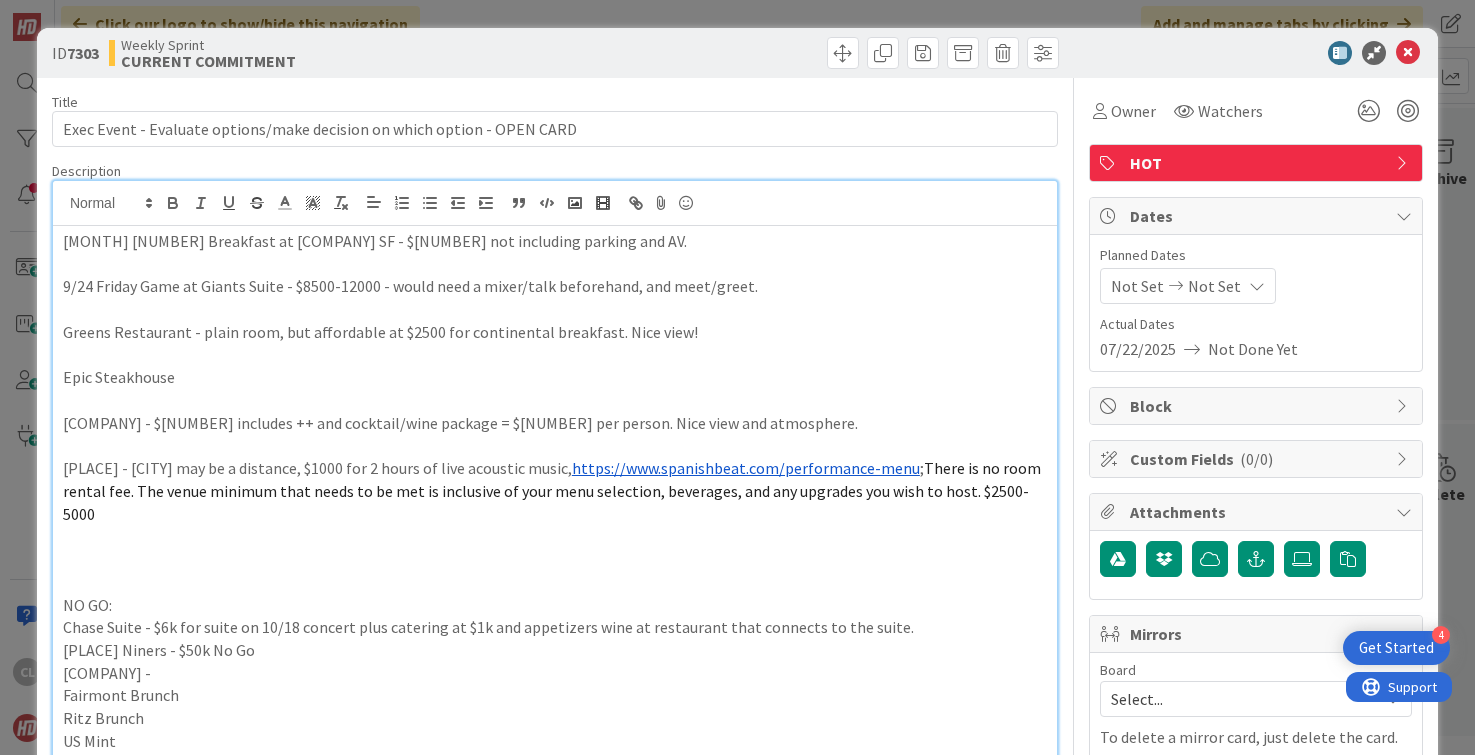 click on "Testarosa Winery - Los gatos may be a distance, $1000 for 2 hours of live acoustic music,  https://www.spanishbeat.com/performance-menu ;  There is no room rental fee. The venue minimum that needs to be met is inclusive of your menu selection, beverages, and any upgrades you wish to host. $2500-5000" at bounding box center (555, 491) 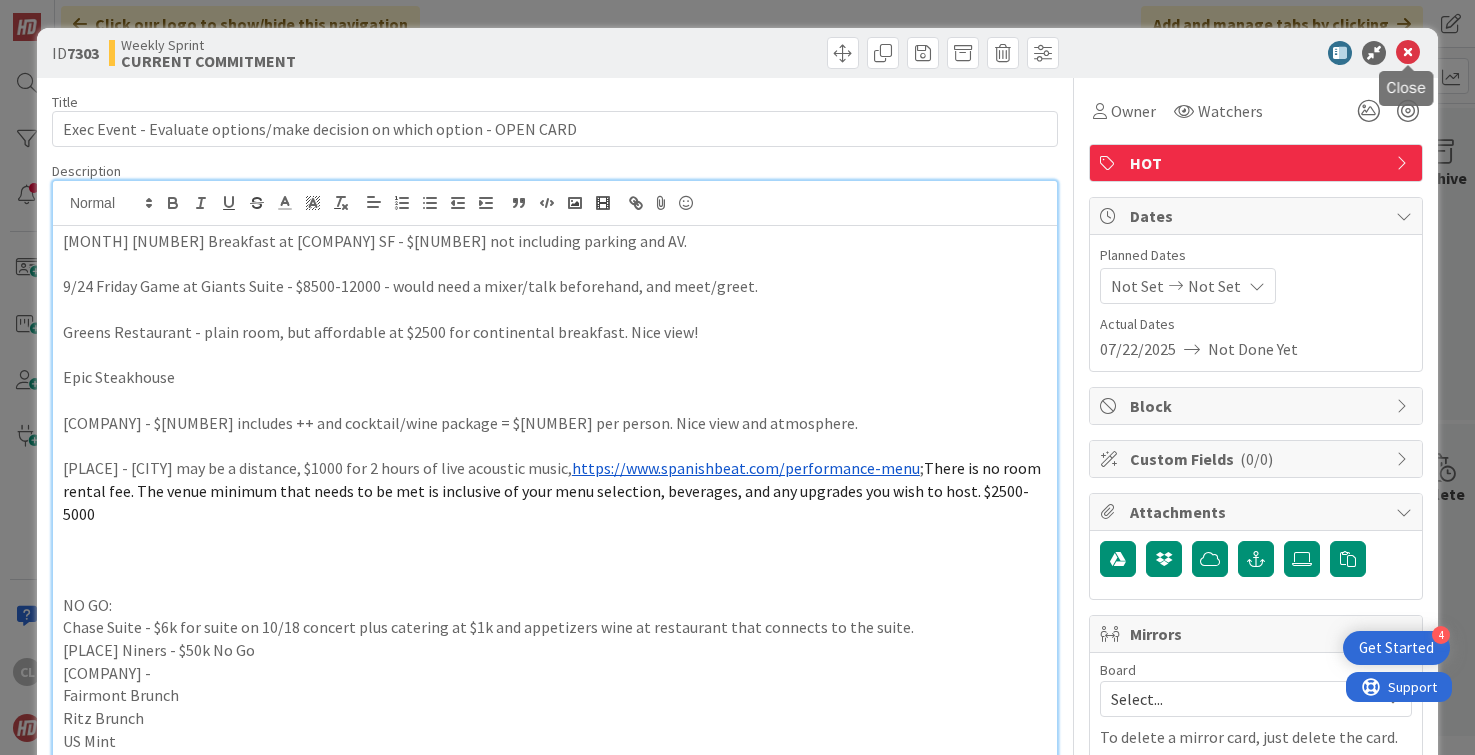 click at bounding box center (1408, 53) 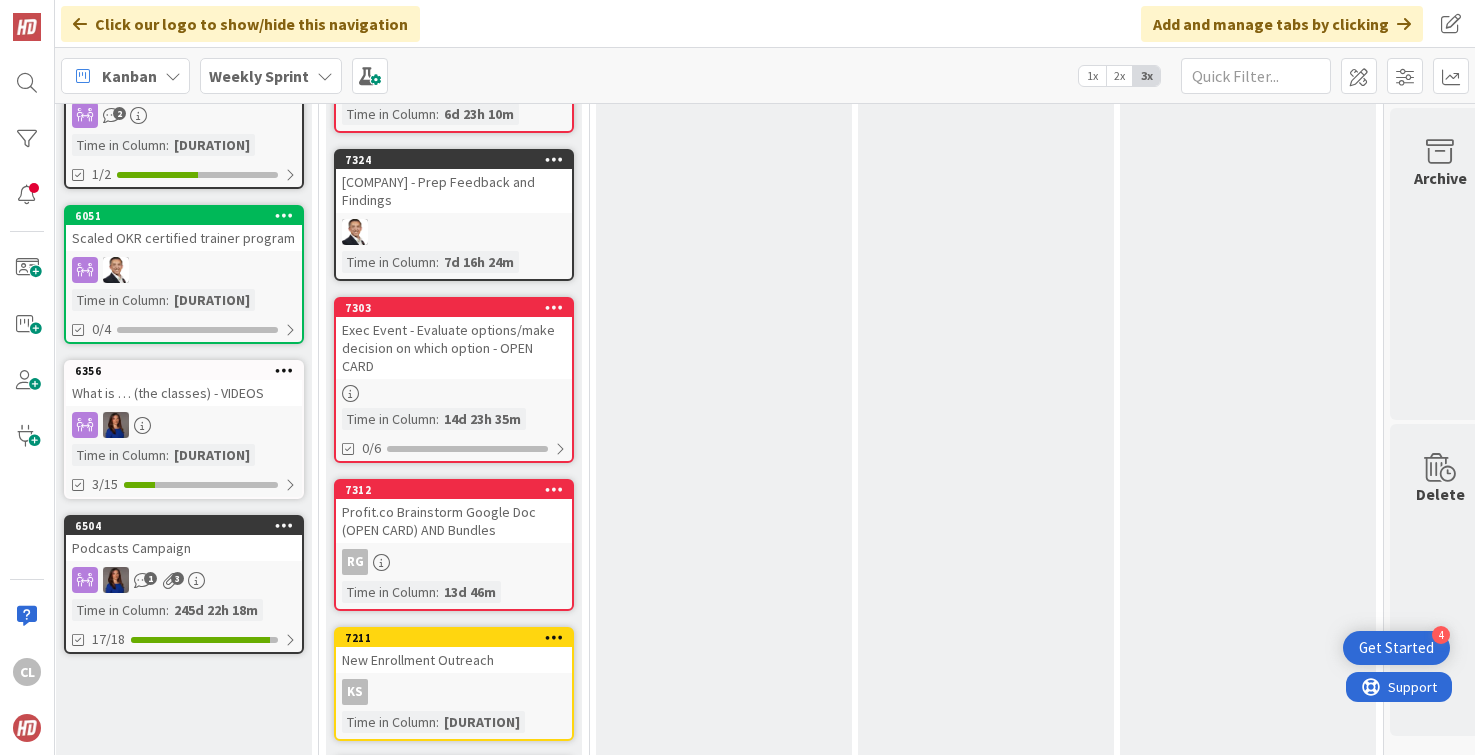 scroll, scrollTop: 2338, scrollLeft: 276, axis: both 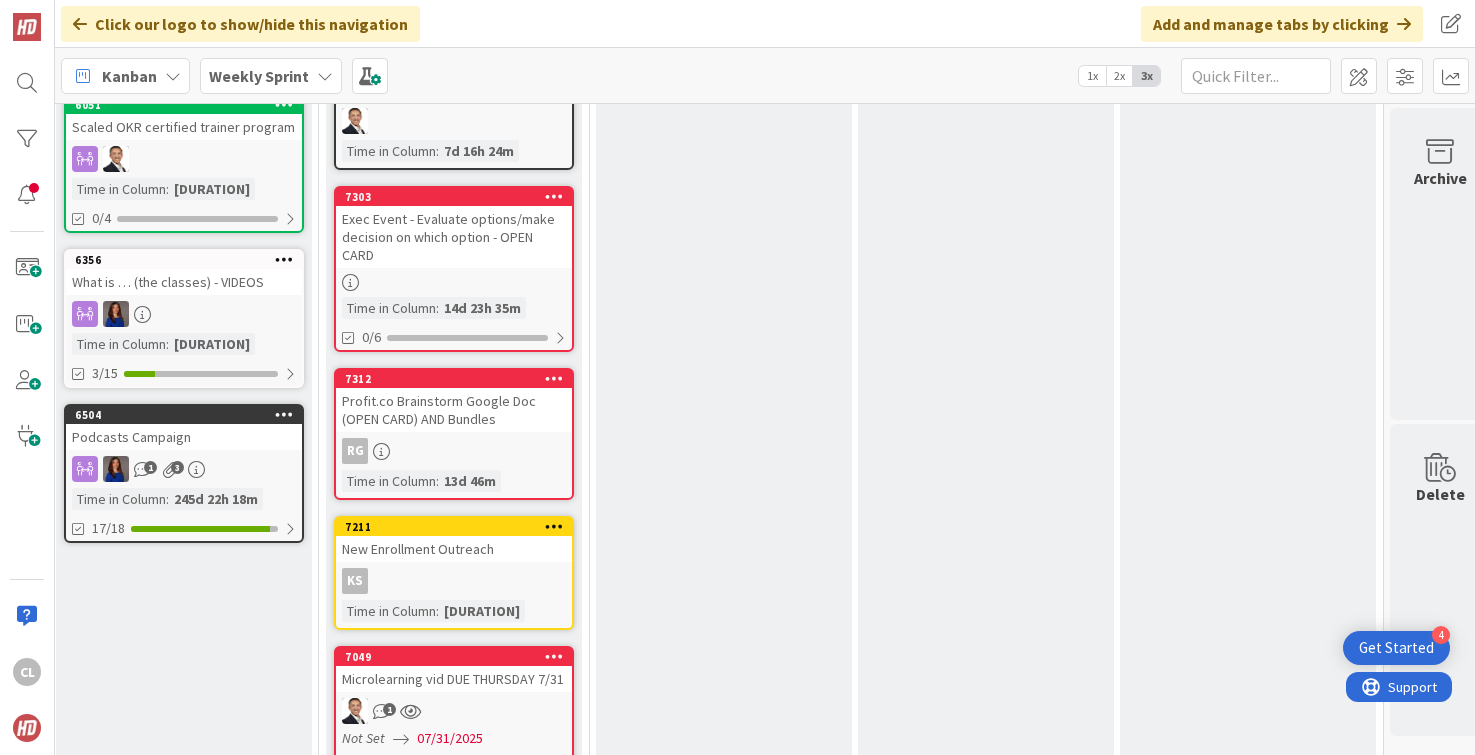 click on "7312 Profit.co Brainstorm Google Doc (OPEN CARD) AND Bundles RG Time in Column : 13d 46m" at bounding box center [454, 434] 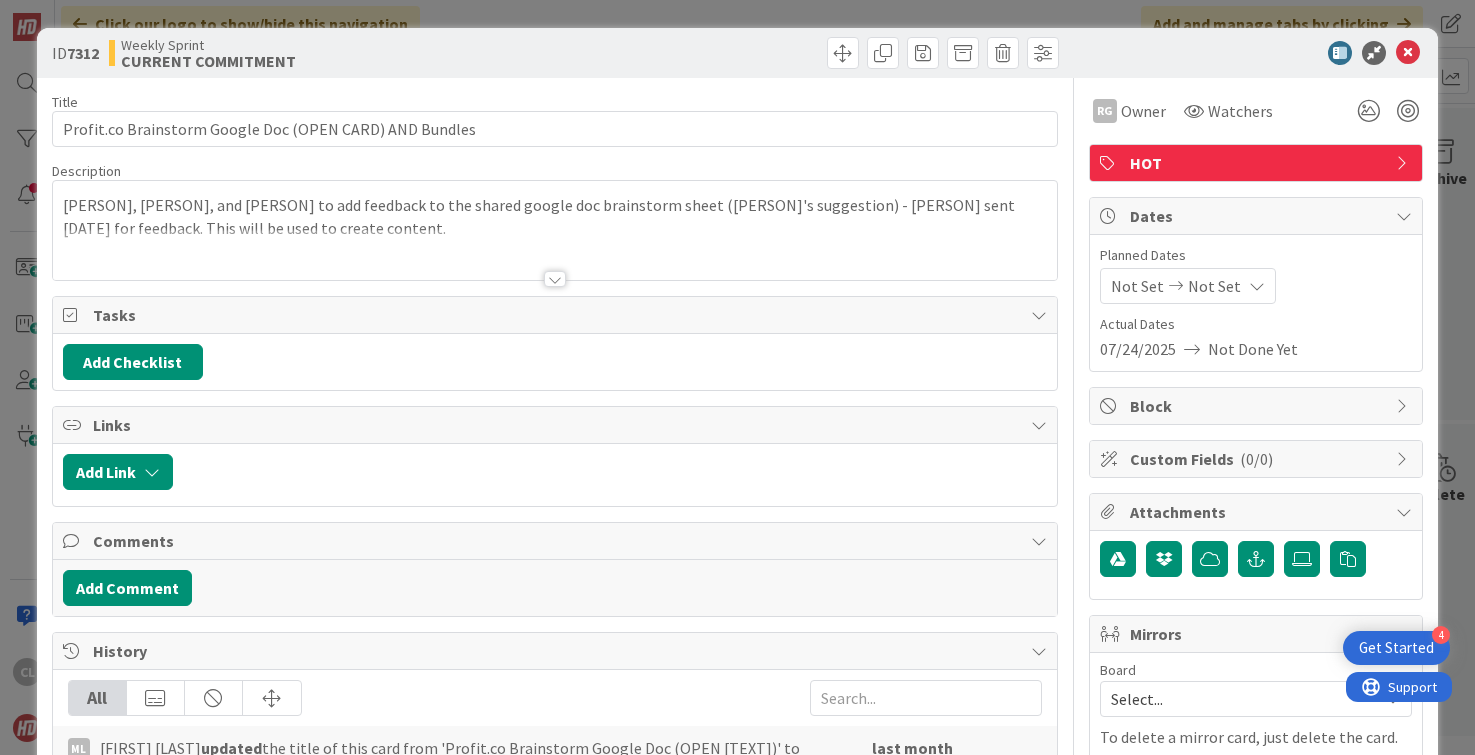 scroll, scrollTop: 0, scrollLeft: 0, axis: both 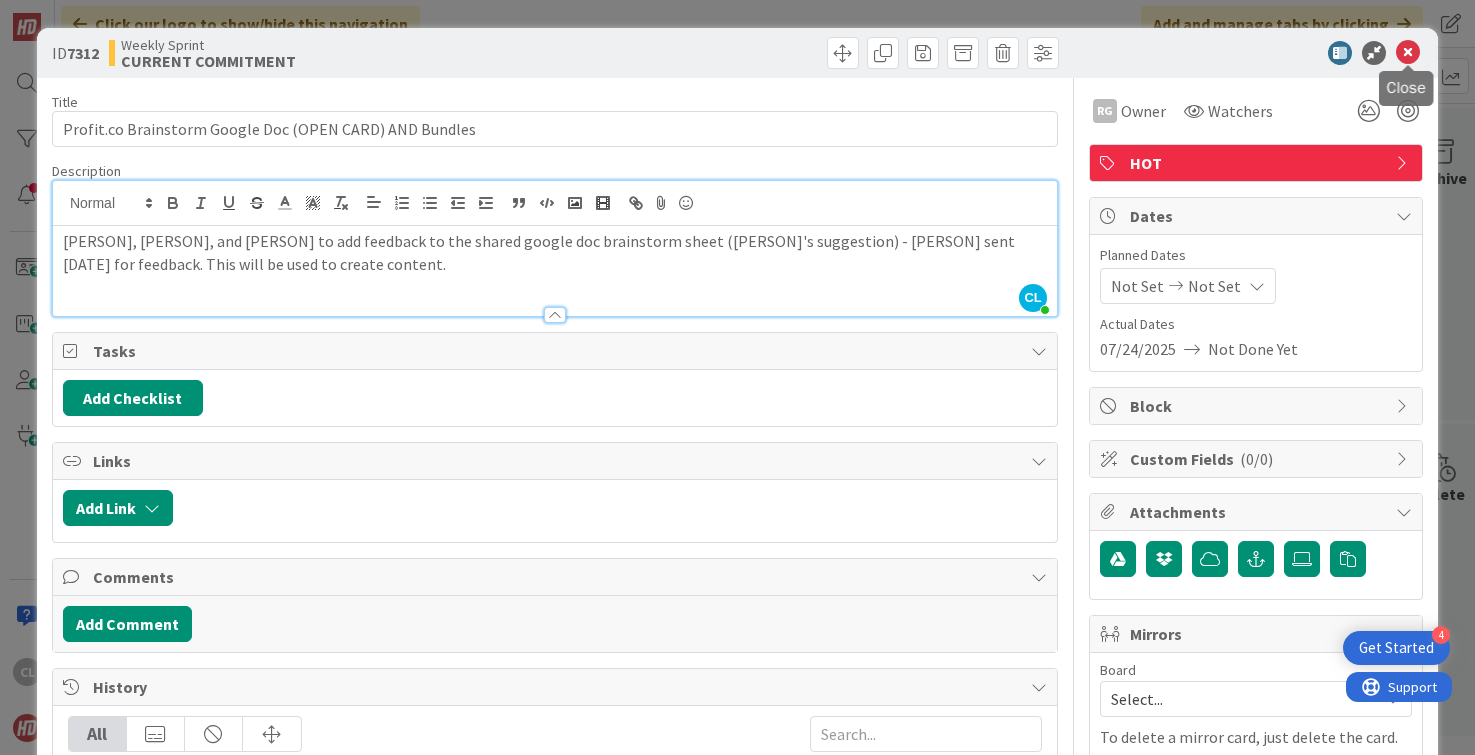 click at bounding box center [1408, 53] 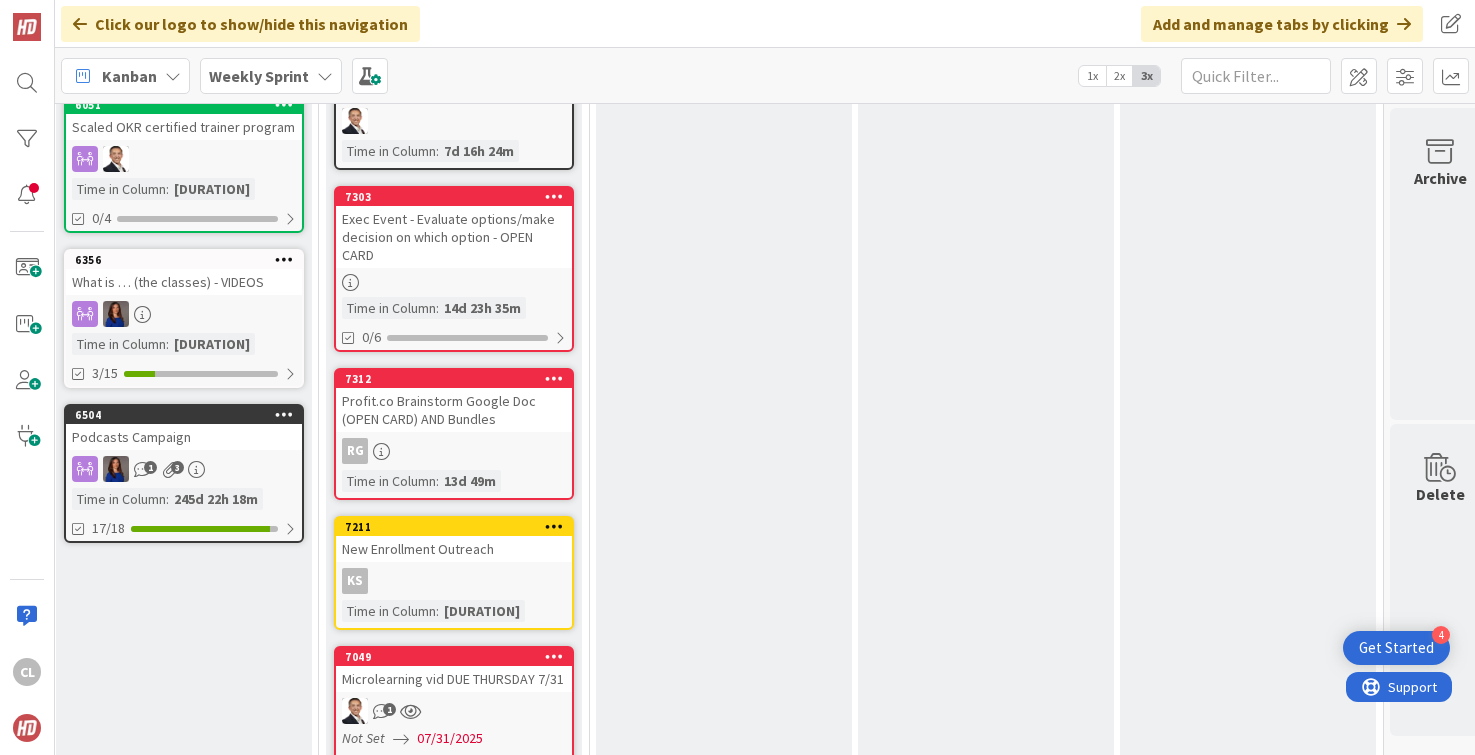 scroll, scrollTop: 0, scrollLeft: 0, axis: both 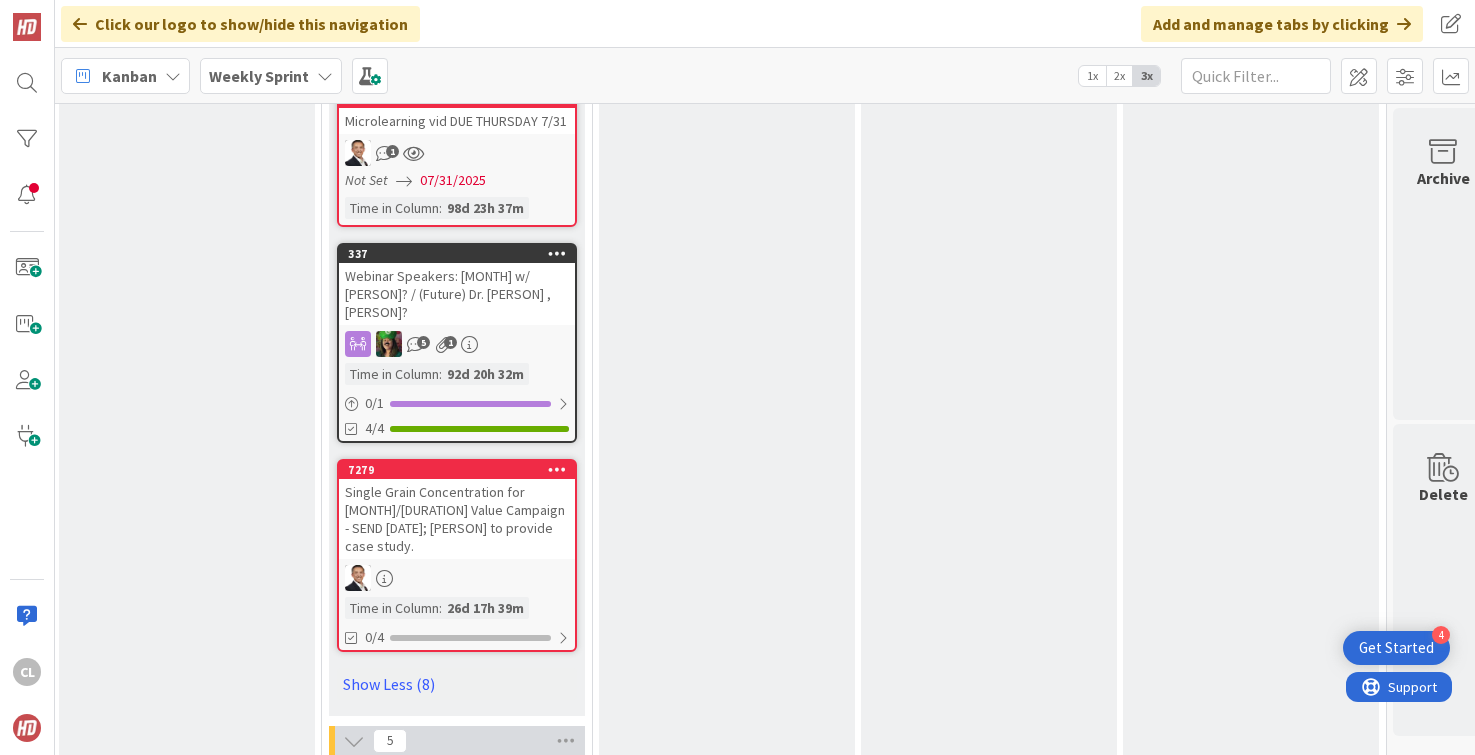 click on "Single Grain Concentration for [MONTH]/[DURATION] Value Campaign - SEND [DATE]; [PERSON] to provide case study." at bounding box center [457, 519] 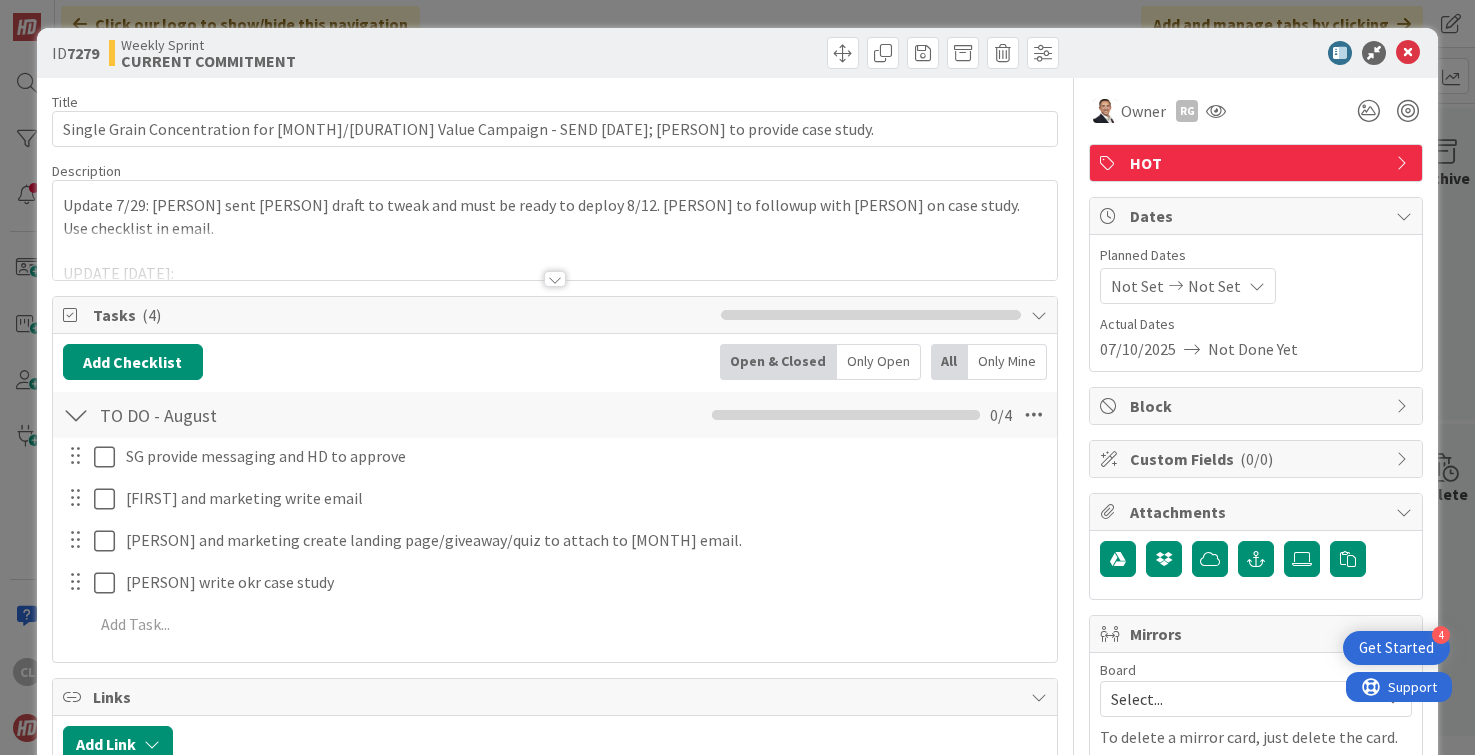scroll, scrollTop: 0, scrollLeft: 0, axis: both 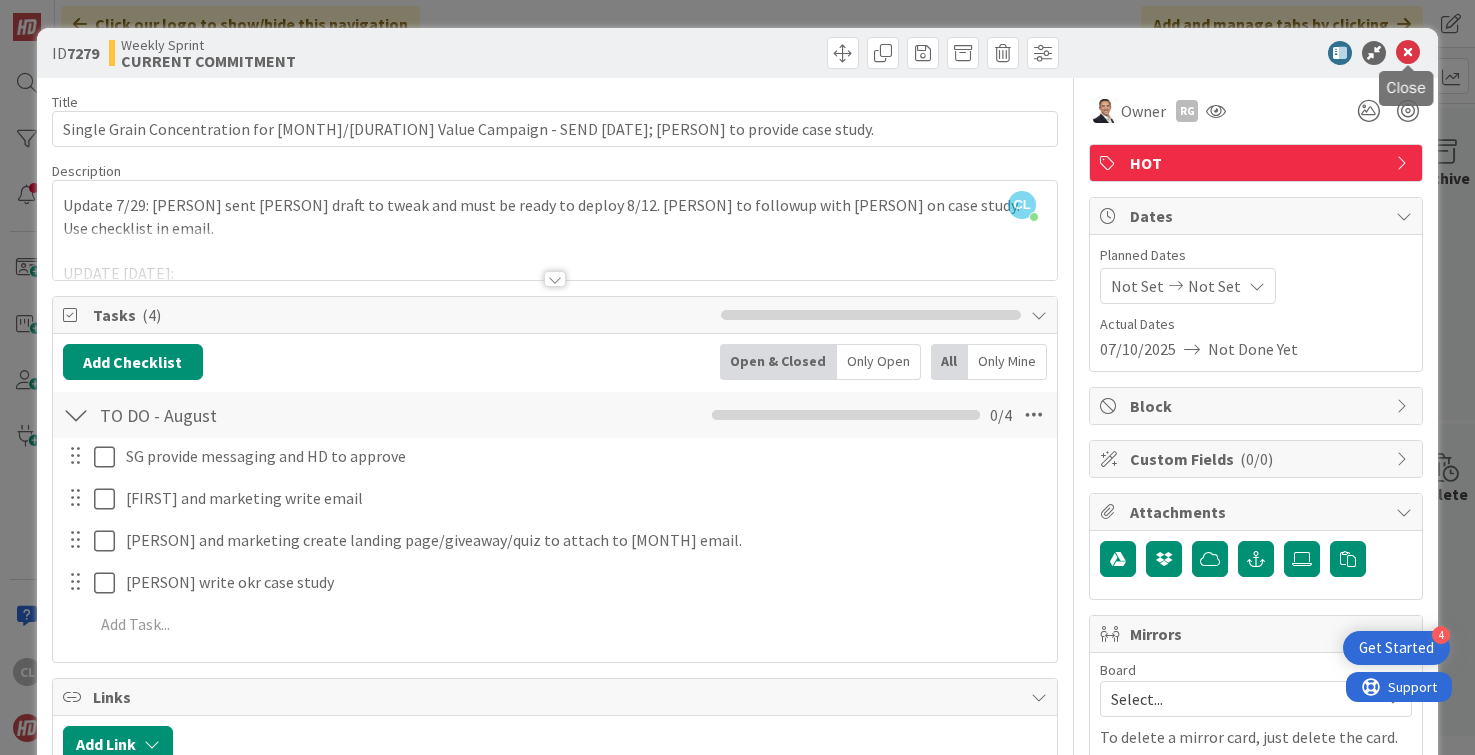 click at bounding box center [1408, 53] 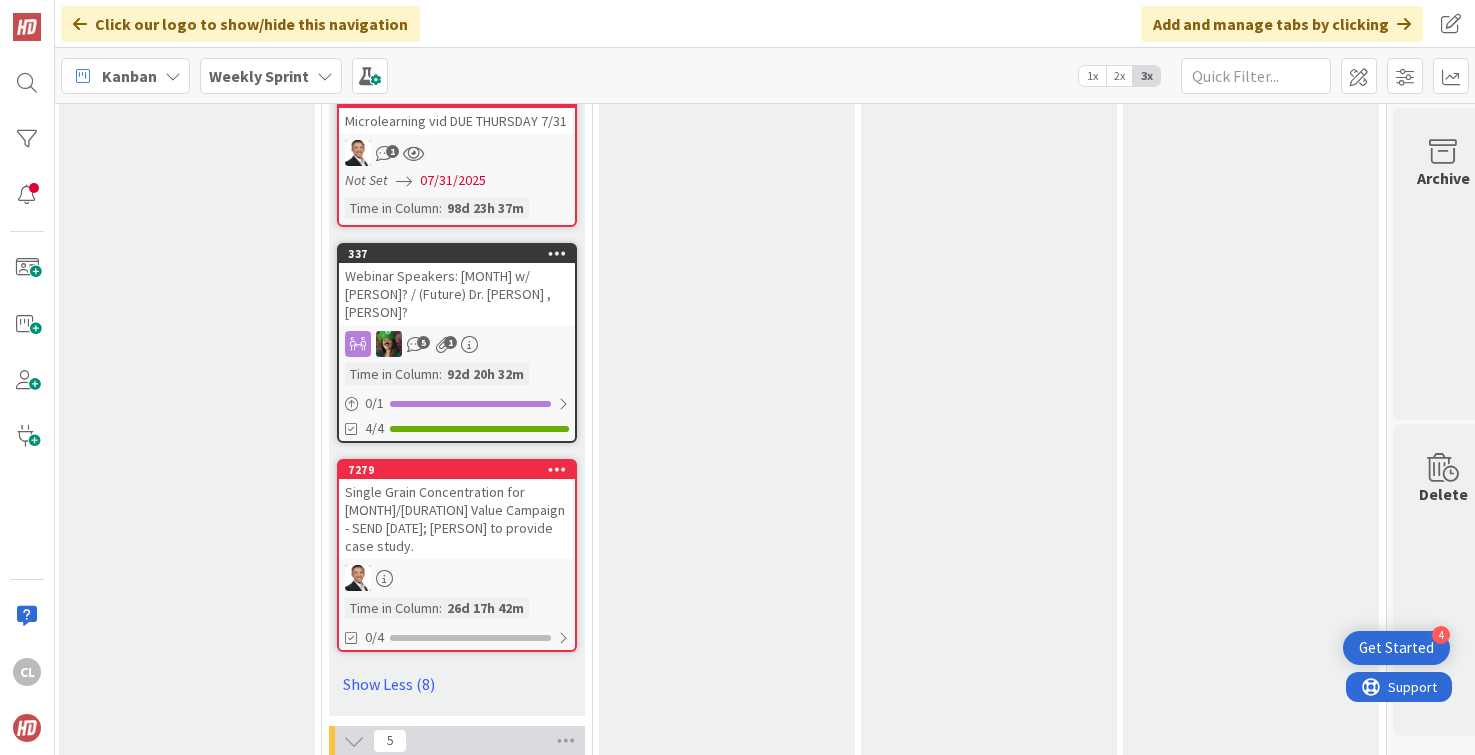scroll, scrollTop: 3249, scrollLeft: 273, axis: both 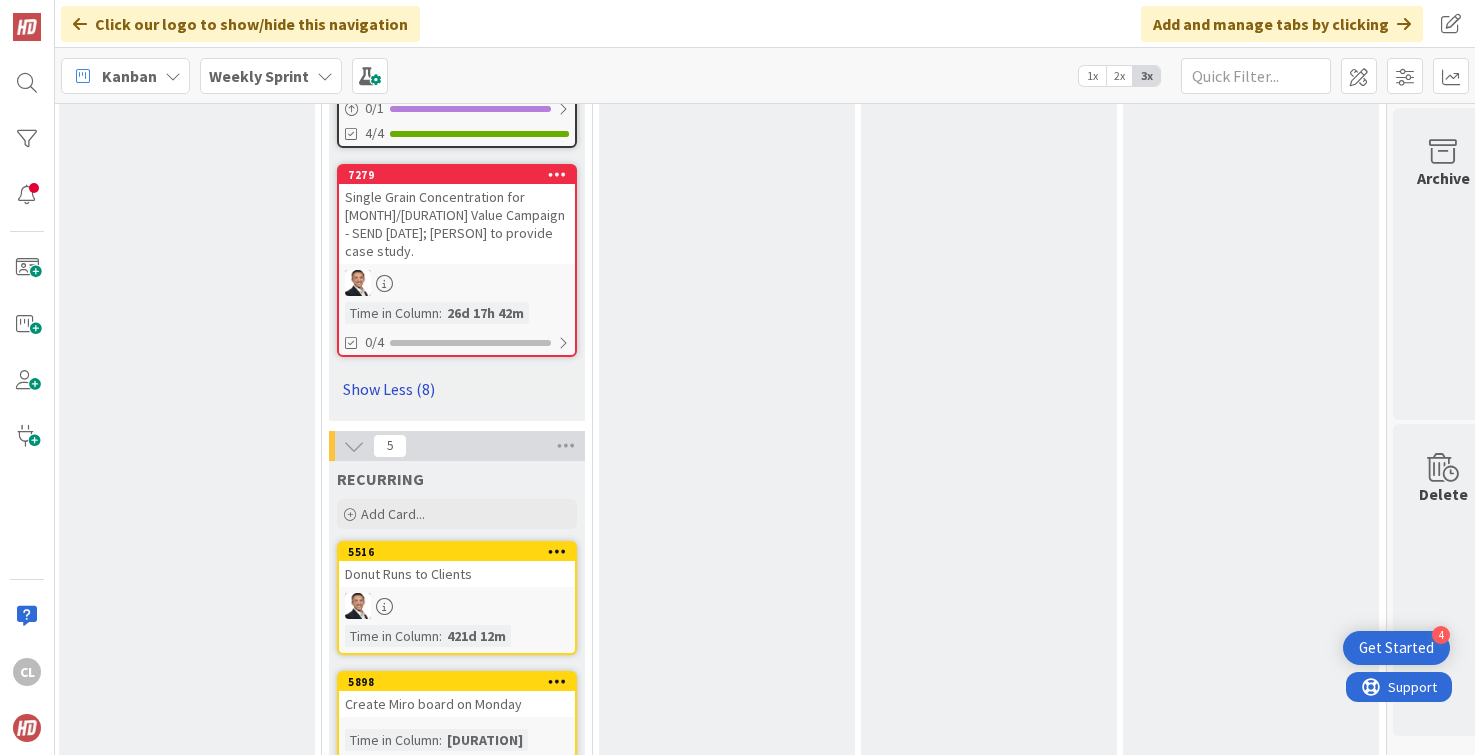 click on "Show Less (8)" at bounding box center (457, 389) 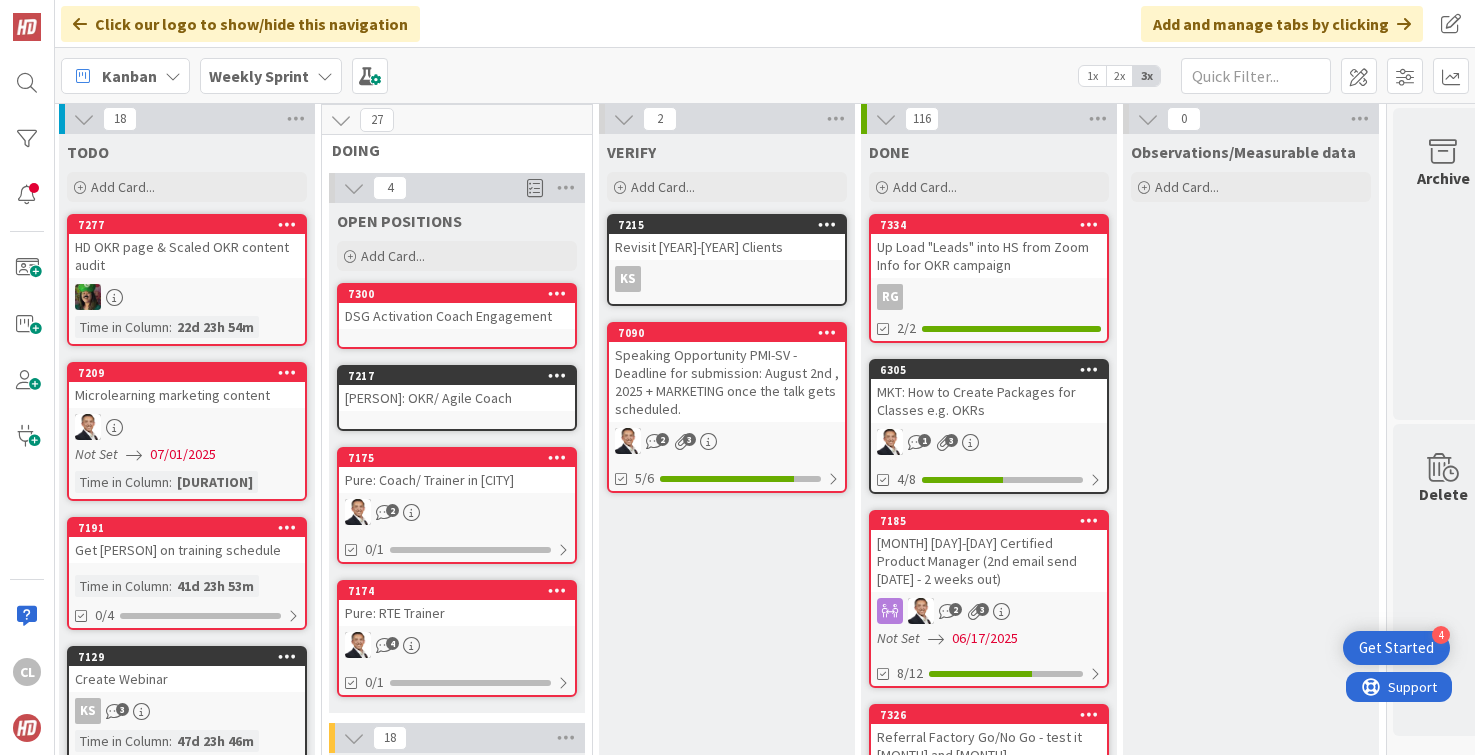 scroll, scrollTop: 0, scrollLeft: 273, axis: horizontal 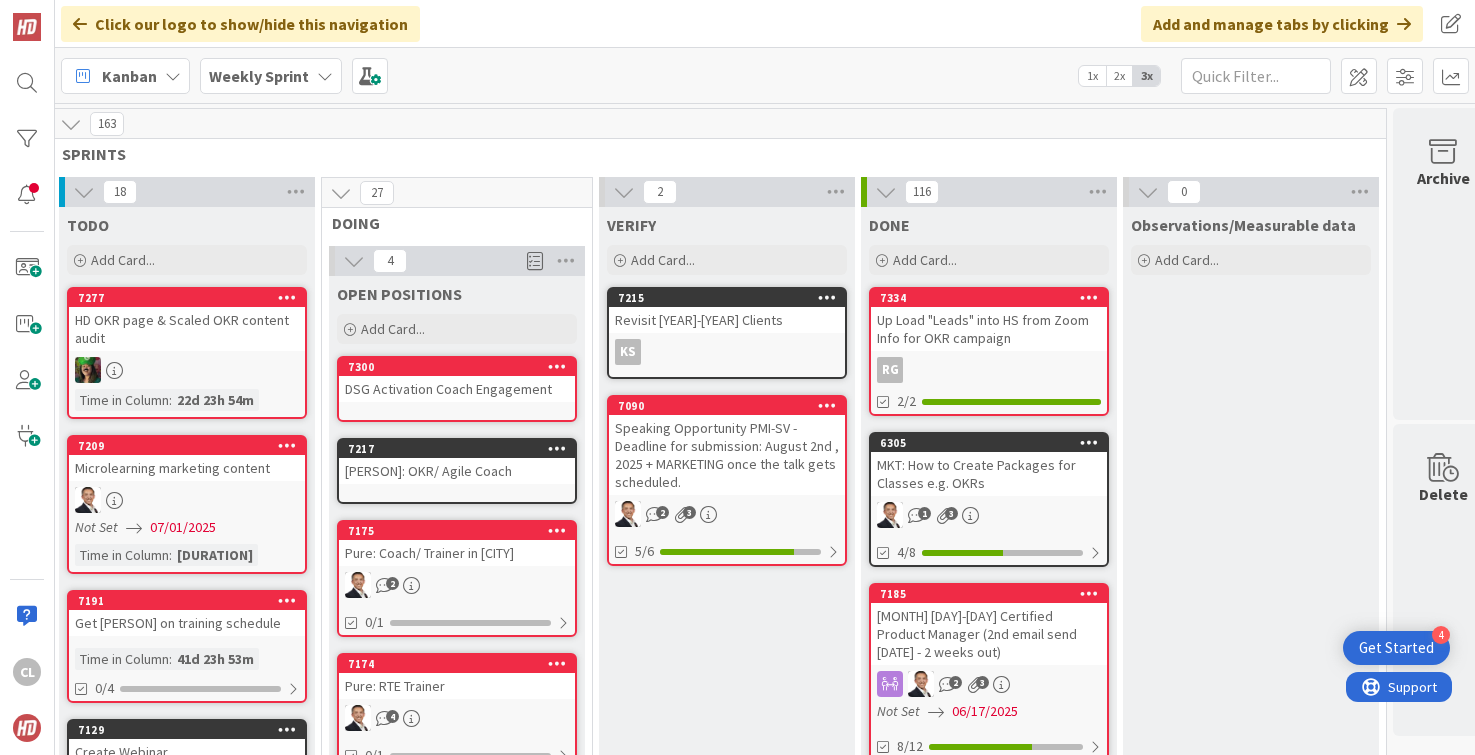 click on "[NUMBER] SPRINTS [NUMBER] TODO Add Card... [NUMBER] HD OKR page & Scaled OKR content audit Time in Column : [DURATION] [NUMBER] Microlearning marketing content Not Set [DATE] Time in Column : [DURATION] [NUMBER] Get [PERSON] on training schedule Time in Column : [DURATION] 0/4 [NUMBER] Create Webinar KS [NUMBER] Time in Column : [DURATION] 1/23 [NUMBER] Scaled OKR Product Enhancements  Time in Column : [DURATION] 4/5 [NUMBER] Prep for City of Vancouver: Engineering Manual project Time in Column : [DURATION] 0/4 [NUMBER] Setup Canadian company Time in Column : [DURATION] 5517 Affiliate Marketing - Impact Time in Column : [DURATION] [NUMBER] Chatgpt - do we have an account?  $[NUMBER] charge and mktg needs - who needs access? ML [NUMBER] Time in Column : [DURATION] [NUMBER] DSG: Portfolio Program Manager [DATE] Not Set Time in Column : [DURATION] 0/1 [NUMBER] Time-Tracking Tool Investigation: Testing Harvest/Ruddr/QB ML [NUMBER] Time in Column : [DURATION] [NUMBER] Training rate card for sales RG Time in Column : [DURATION] [NUMBER] Time in Column : [DURATION] [NUMBER] Document HD Product process : [NUMBER]" at bounding box center (719, 1783) 